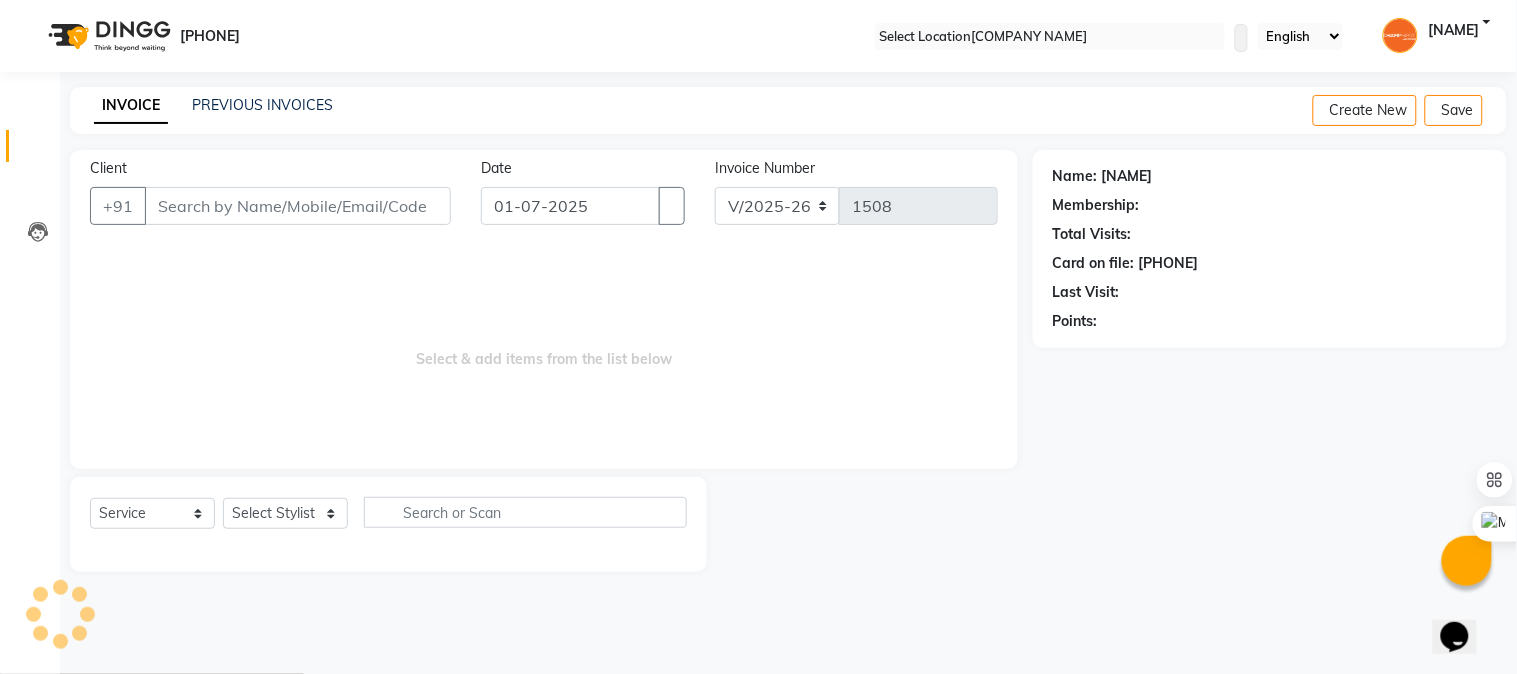 scroll, scrollTop: 0, scrollLeft: 0, axis: both 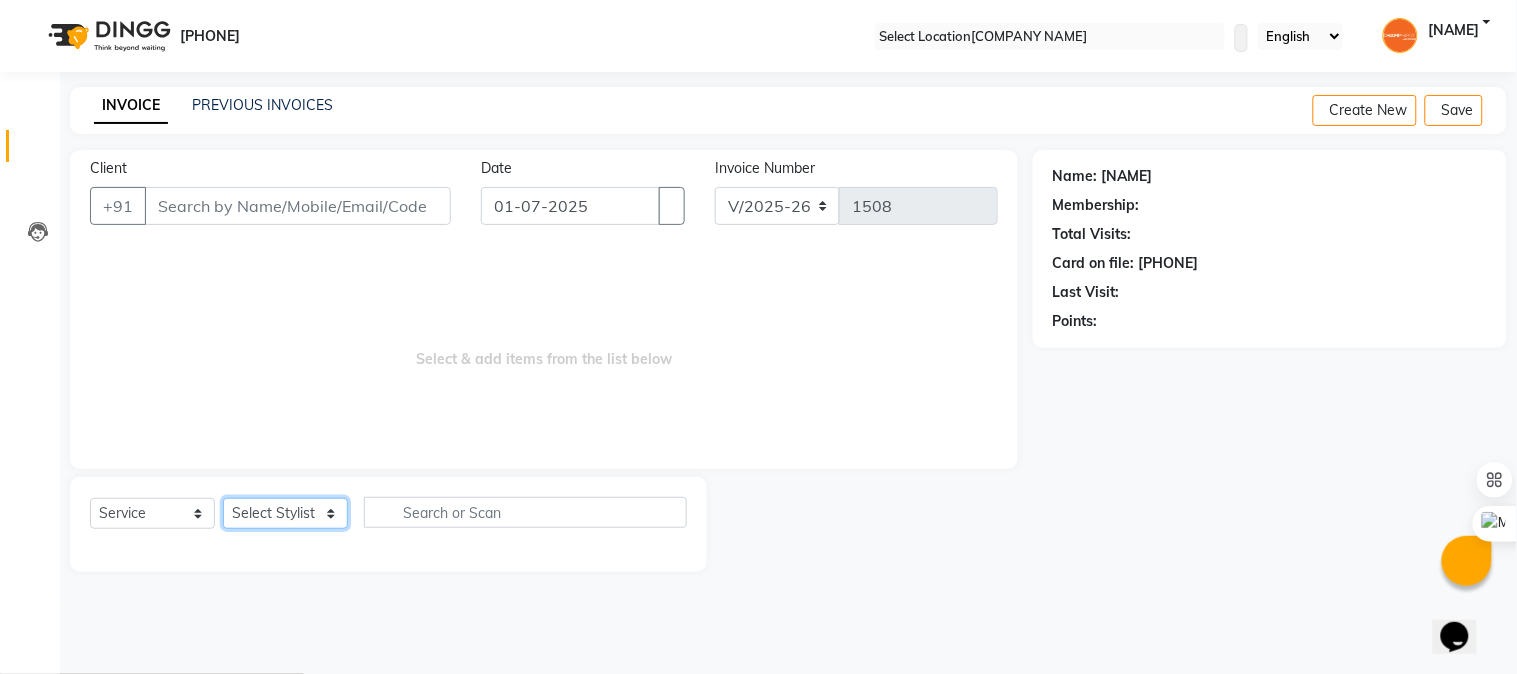click on "Select Stylist Admin [NAME] [NAME] [NAME]   	[NAME]   [NAME]   [NAME]" at bounding box center [285, 513] 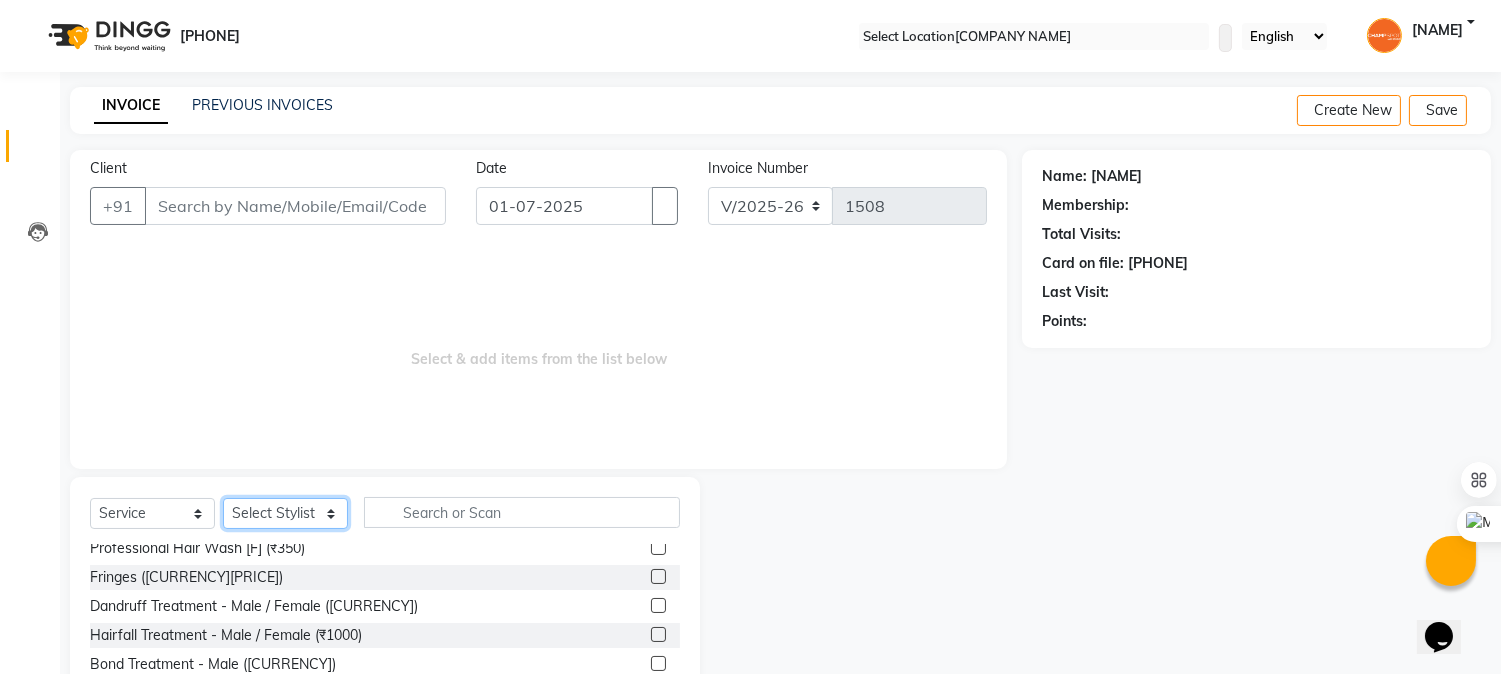 scroll, scrollTop: 444, scrollLeft: 0, axis: vertical 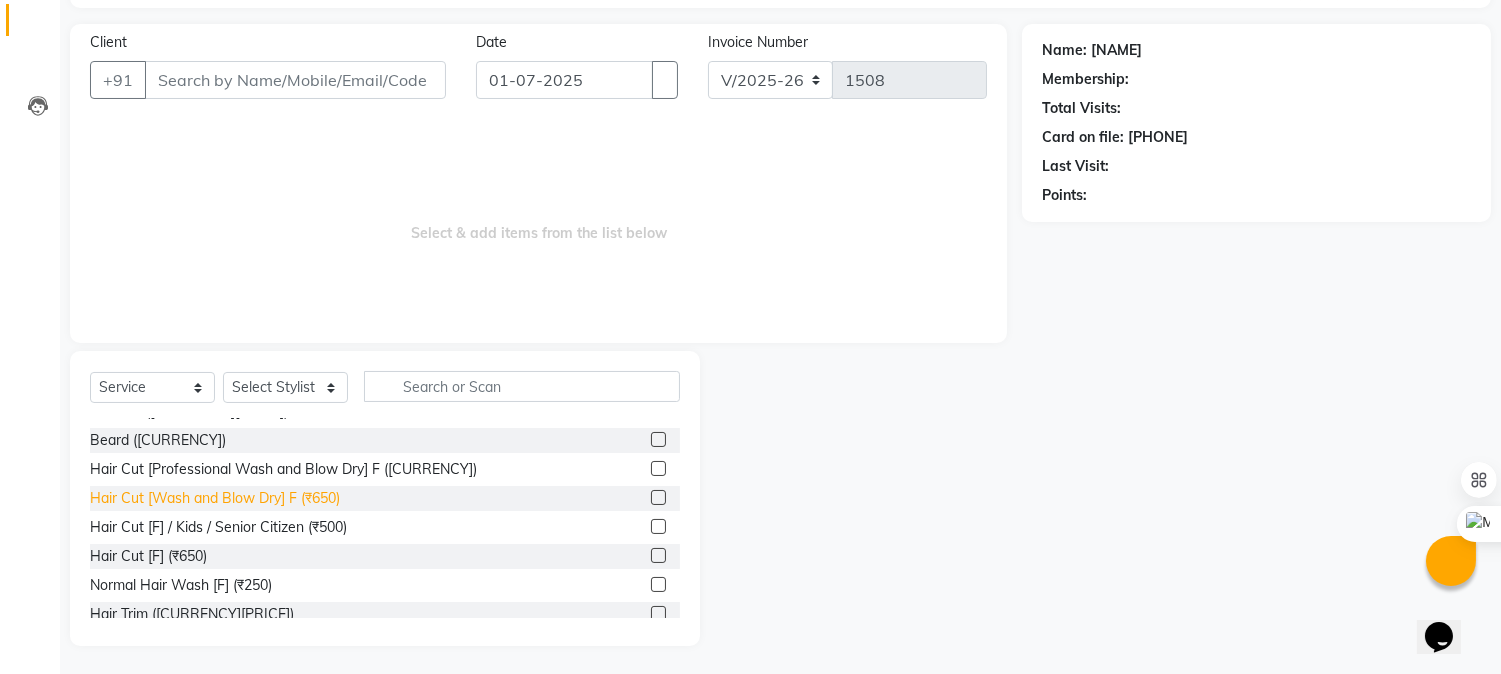 click on "Hair Cut [Wash and Blow Dry] F (₹650)" at bounding box center (150, 208) 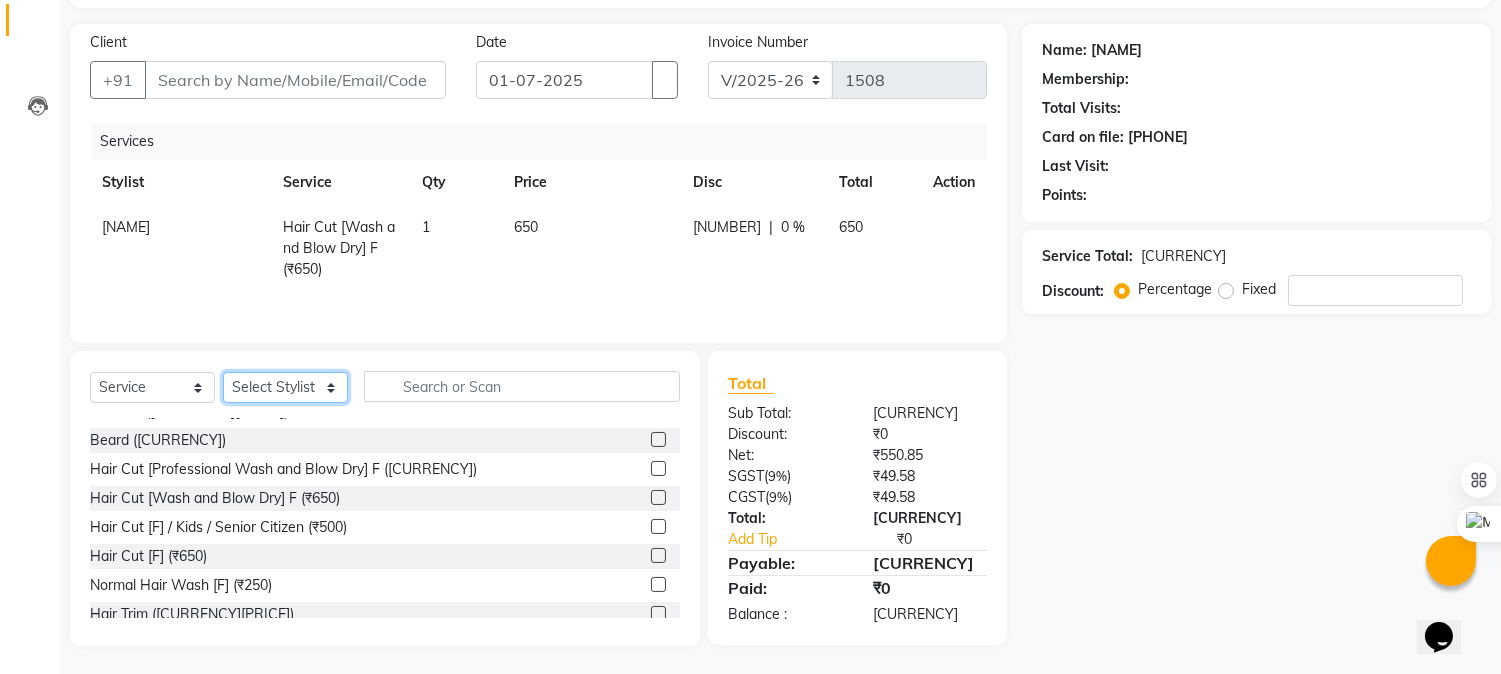 click on "Select Stylist Admin [NAME] [NAME] [NAME]   	[NAME]   [NAME]   [NAME]" at bounding box center (285, 387) 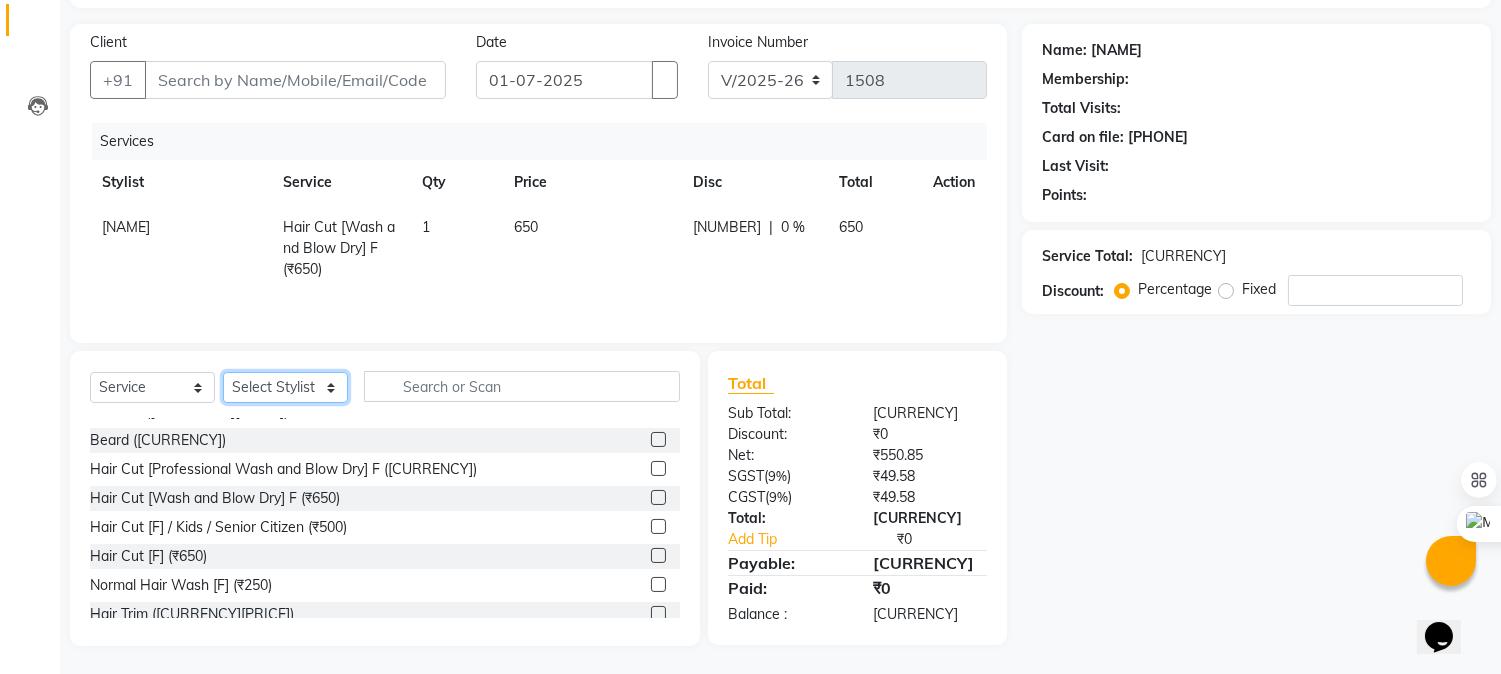 select on "[PHONE]" 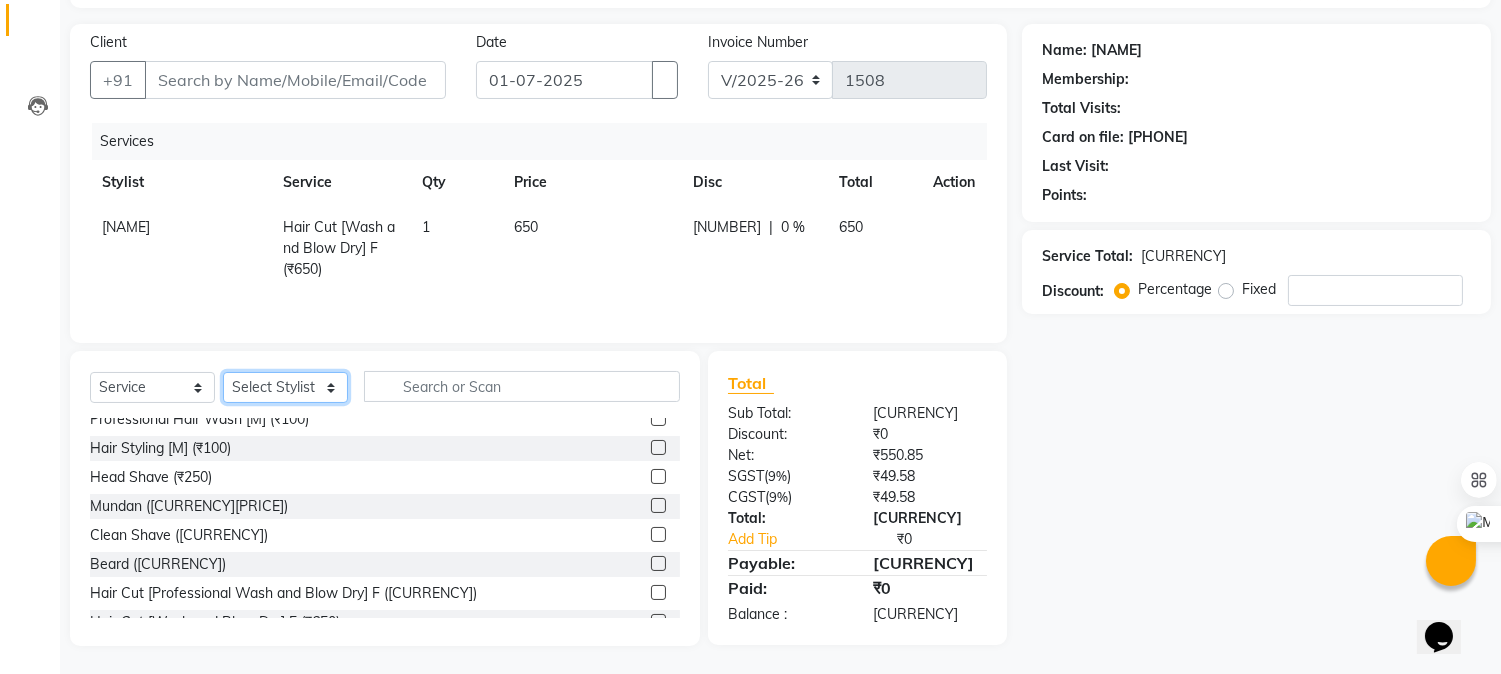 scroll, scrollTop: 0, scrollLeft: 0, axis: both 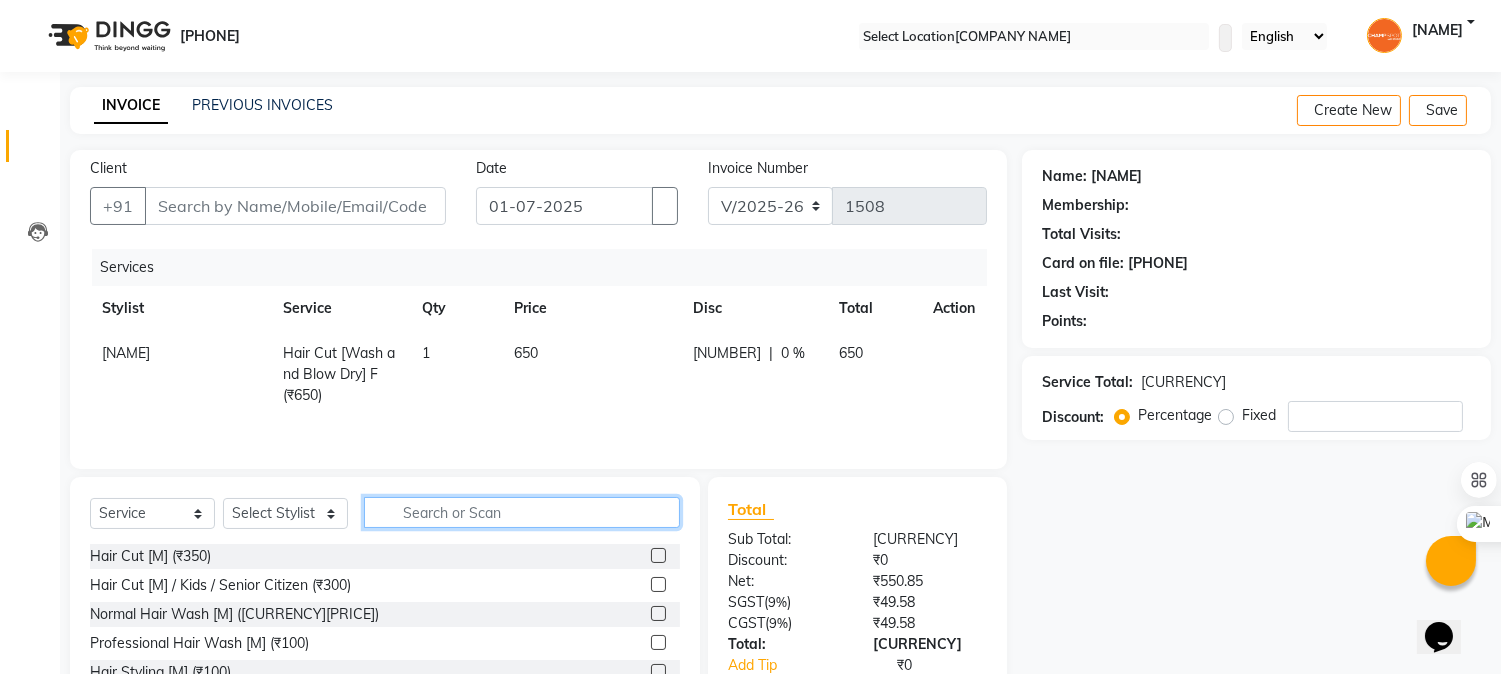 click at bounding box center [522, 512] 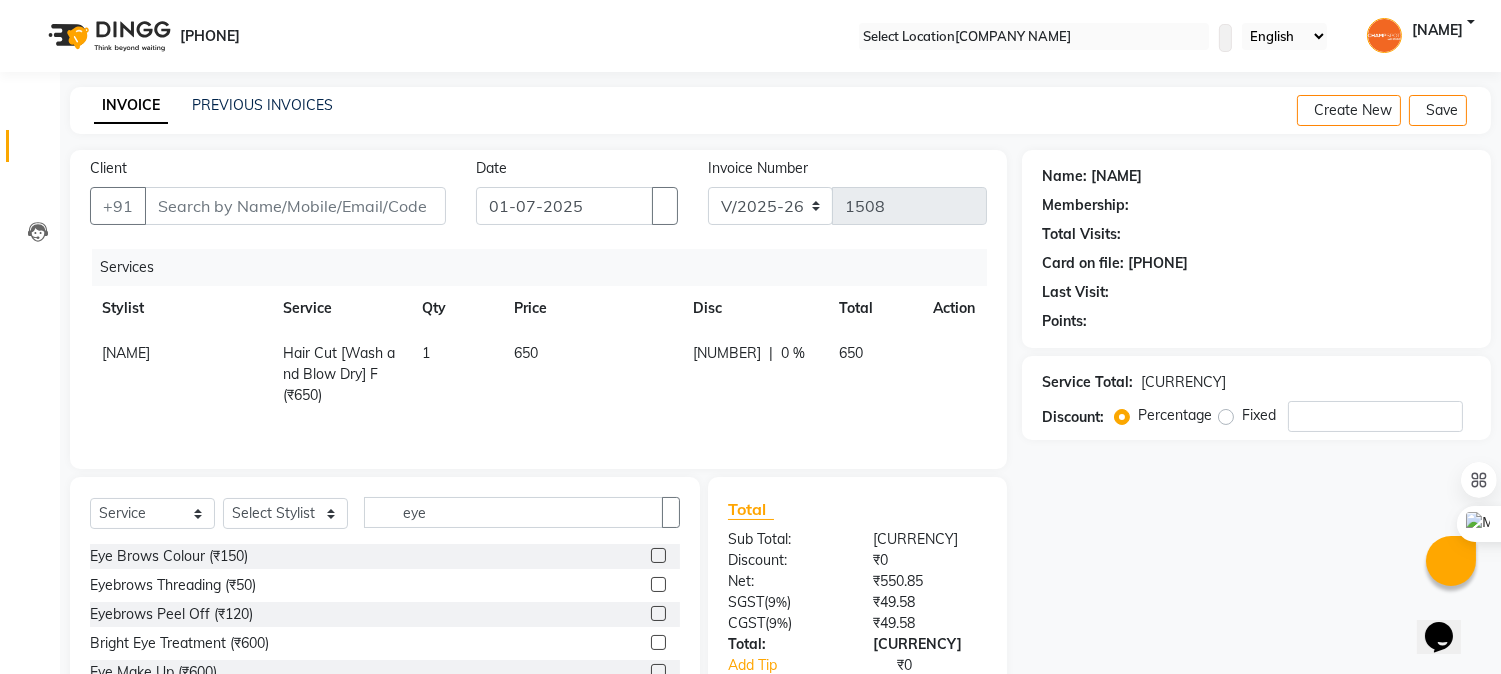 click on "Eyebrows Threading (₹50)" at bounding box center [169, 556] 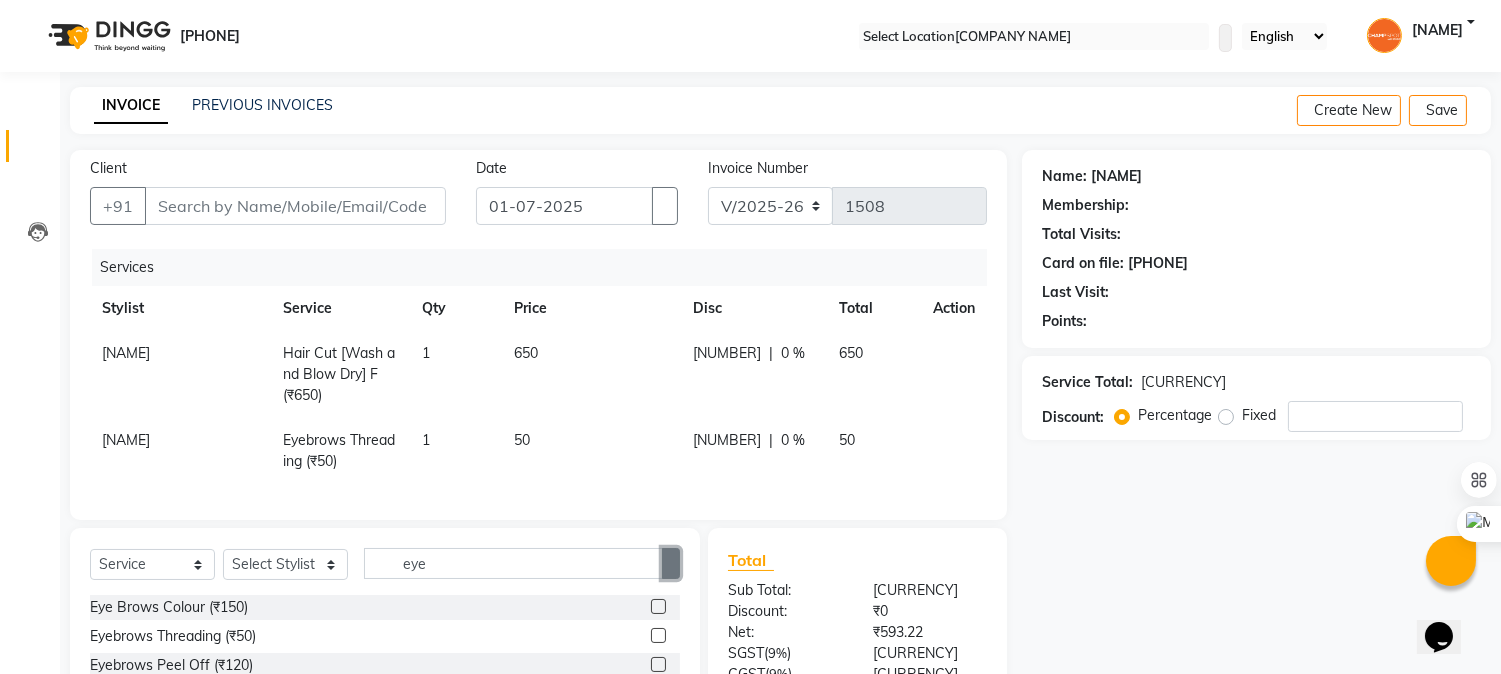 click at bounding box center (671, 563) 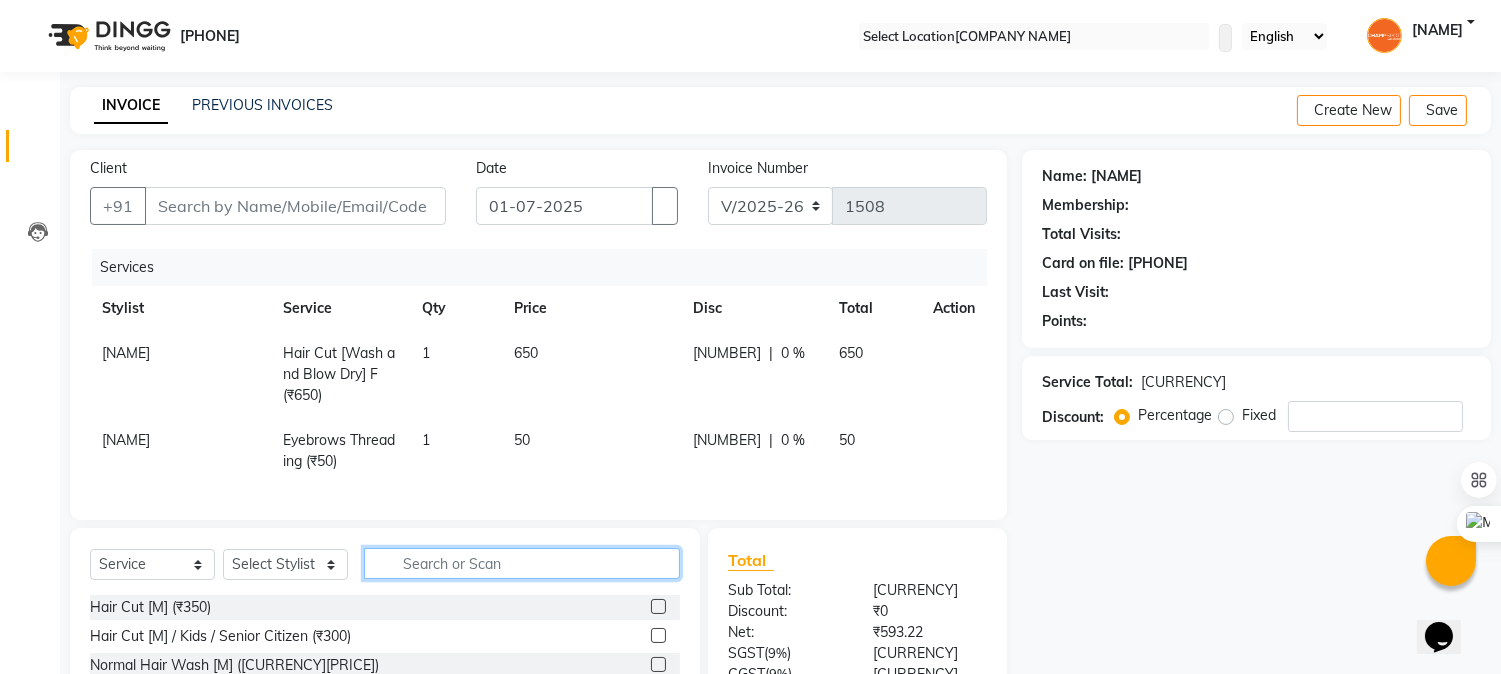click at bounding box center [522, 563] 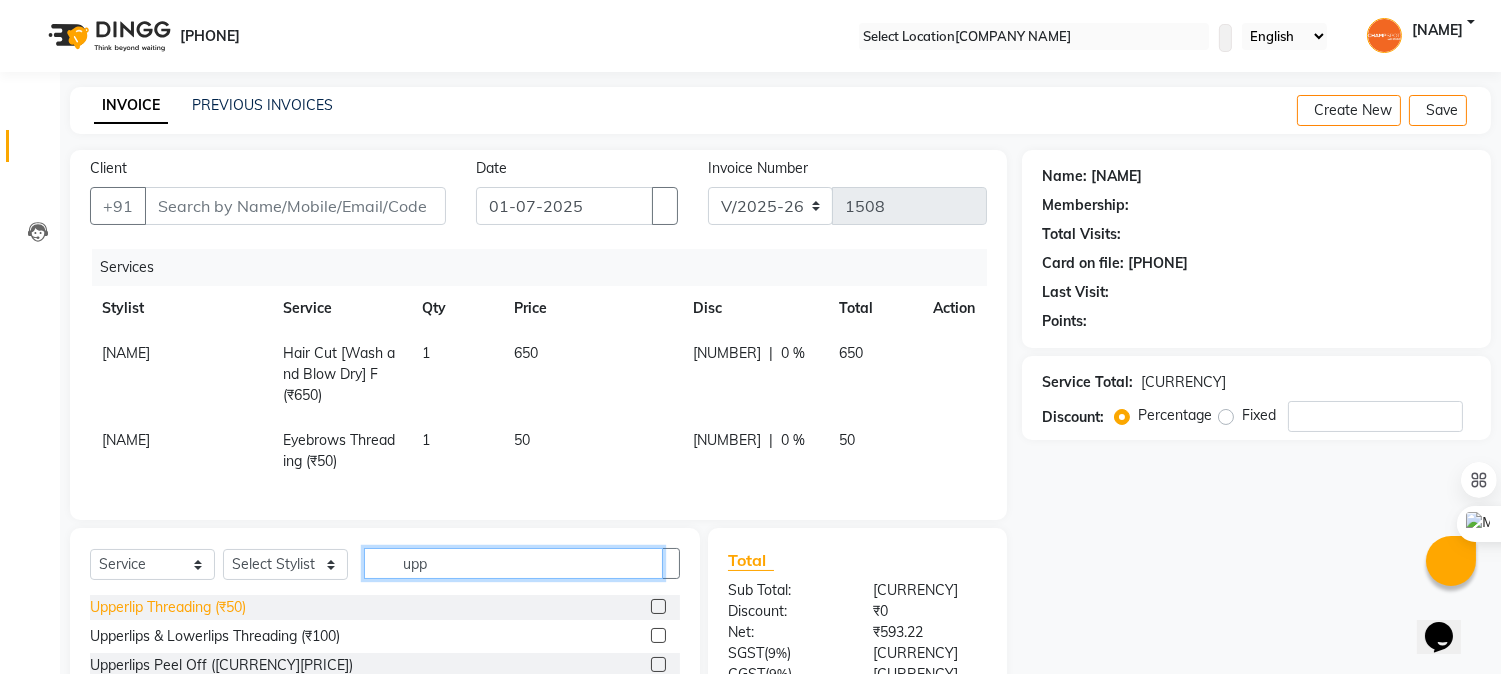 type on "upp" 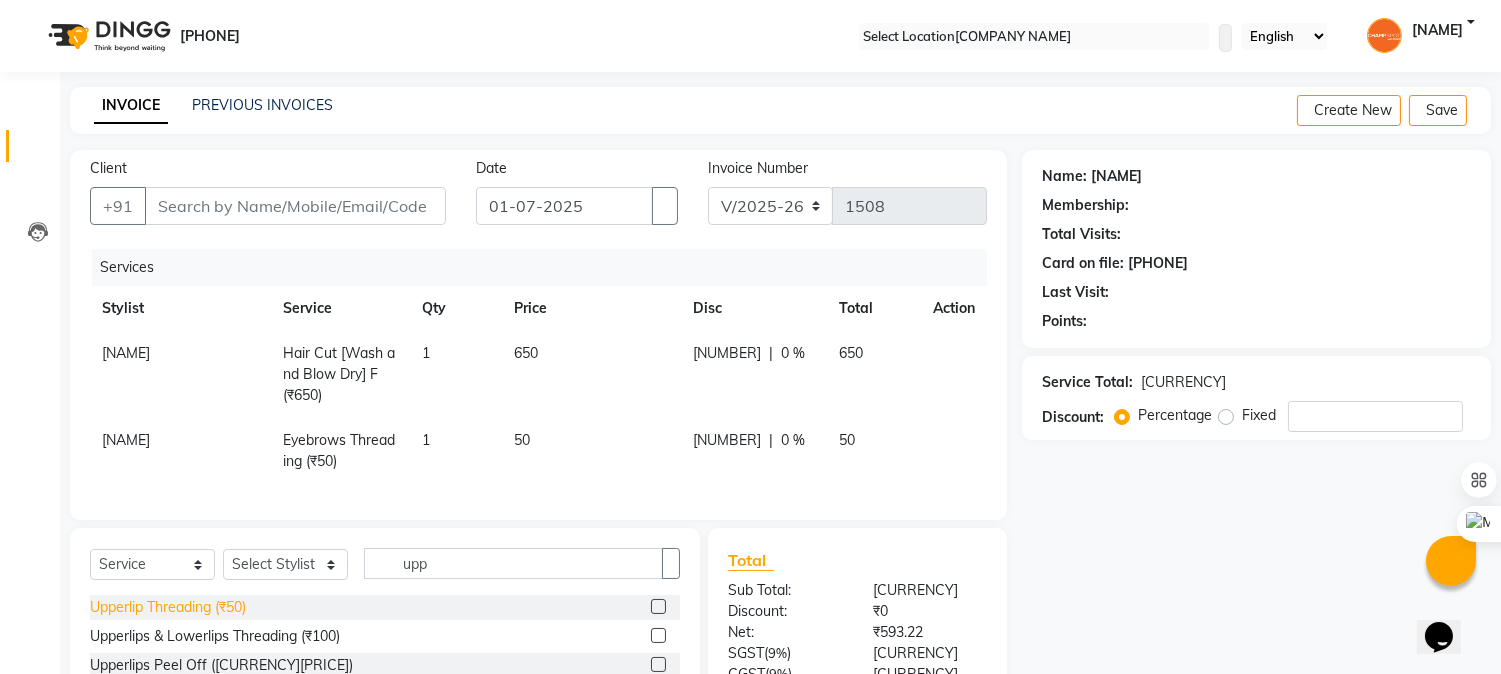click on "Upperlip Threading (₹50)" at bounding box center (168, 607) 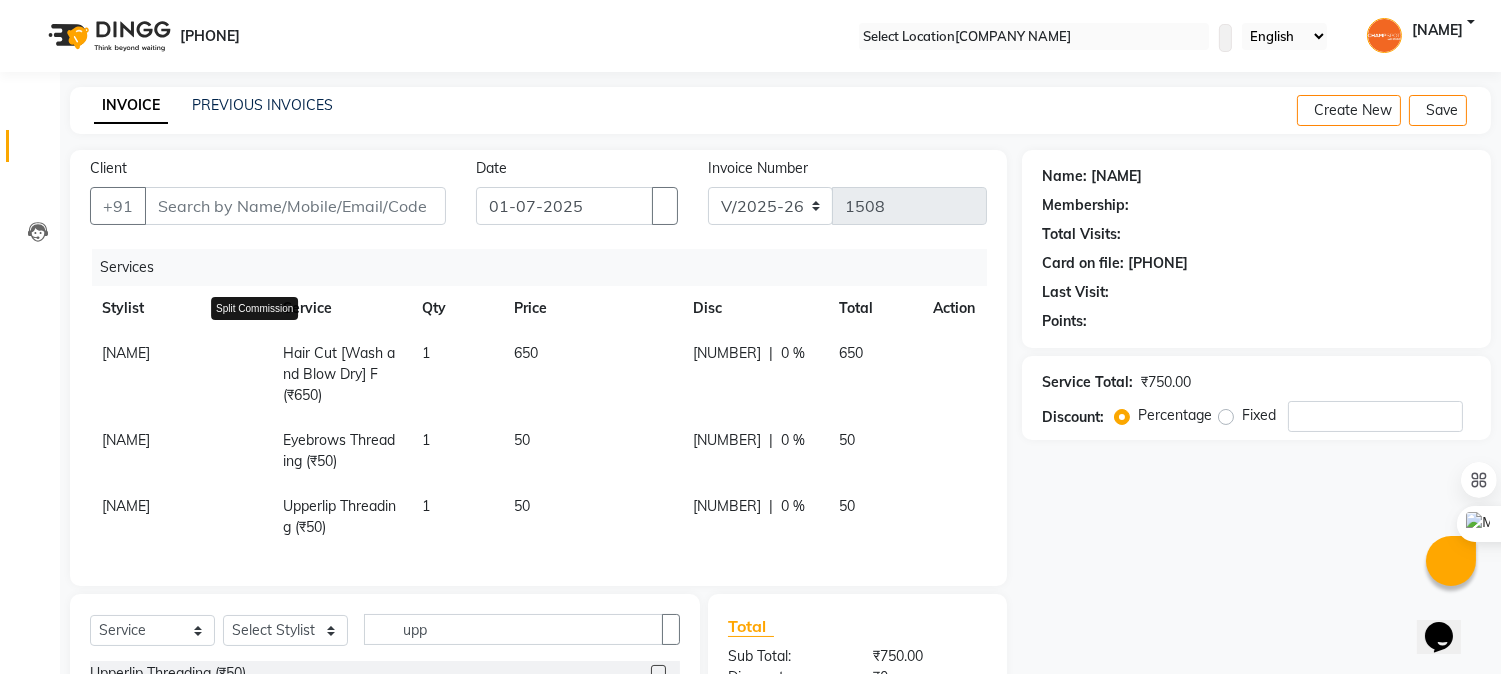 click at bounding box center [259, 343] 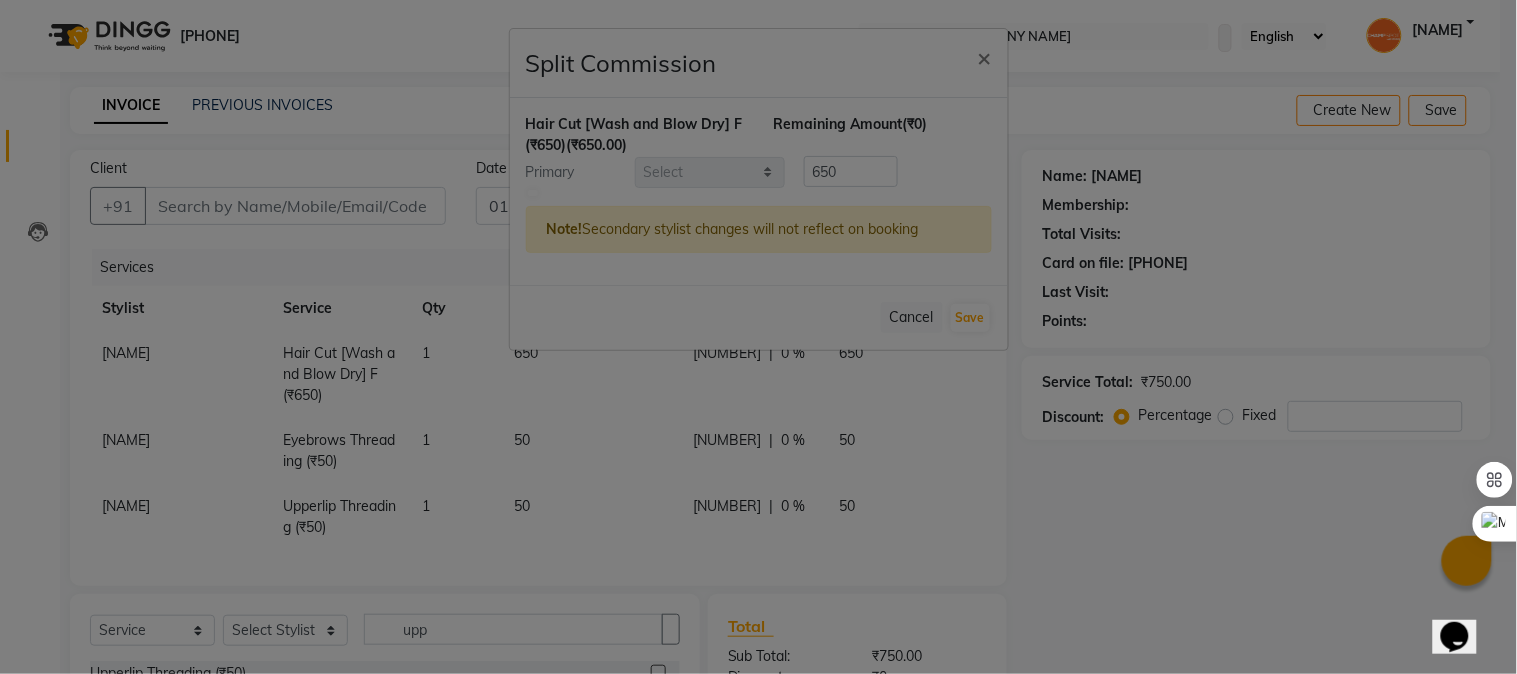 drag, startPoint x: 536, startPoint y: 196, endPoint x: 594, endPoint y: 252, distance: 80.622574 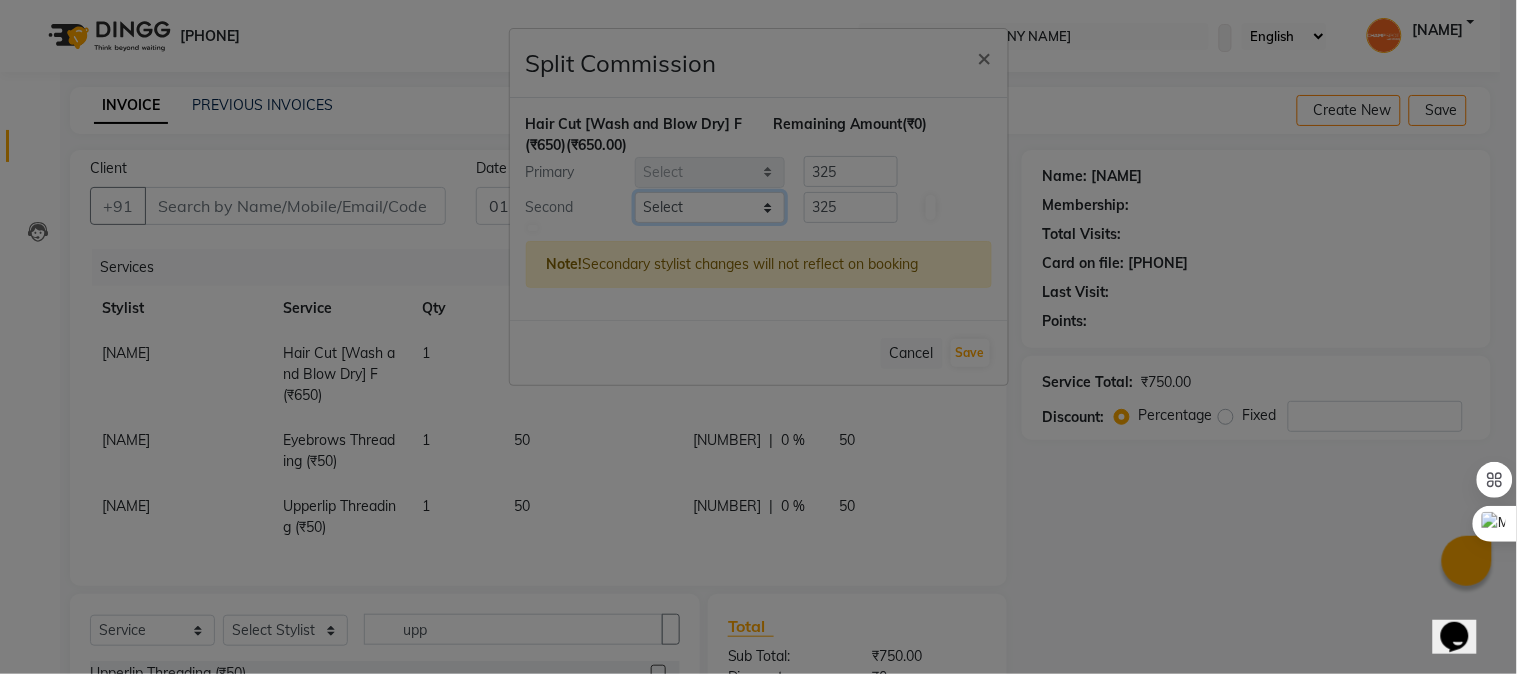 click on "Select Admin [NAME] [NAME] [NAME] [NAME] [NAME] [NAME]" at bounding box center [710, 207] 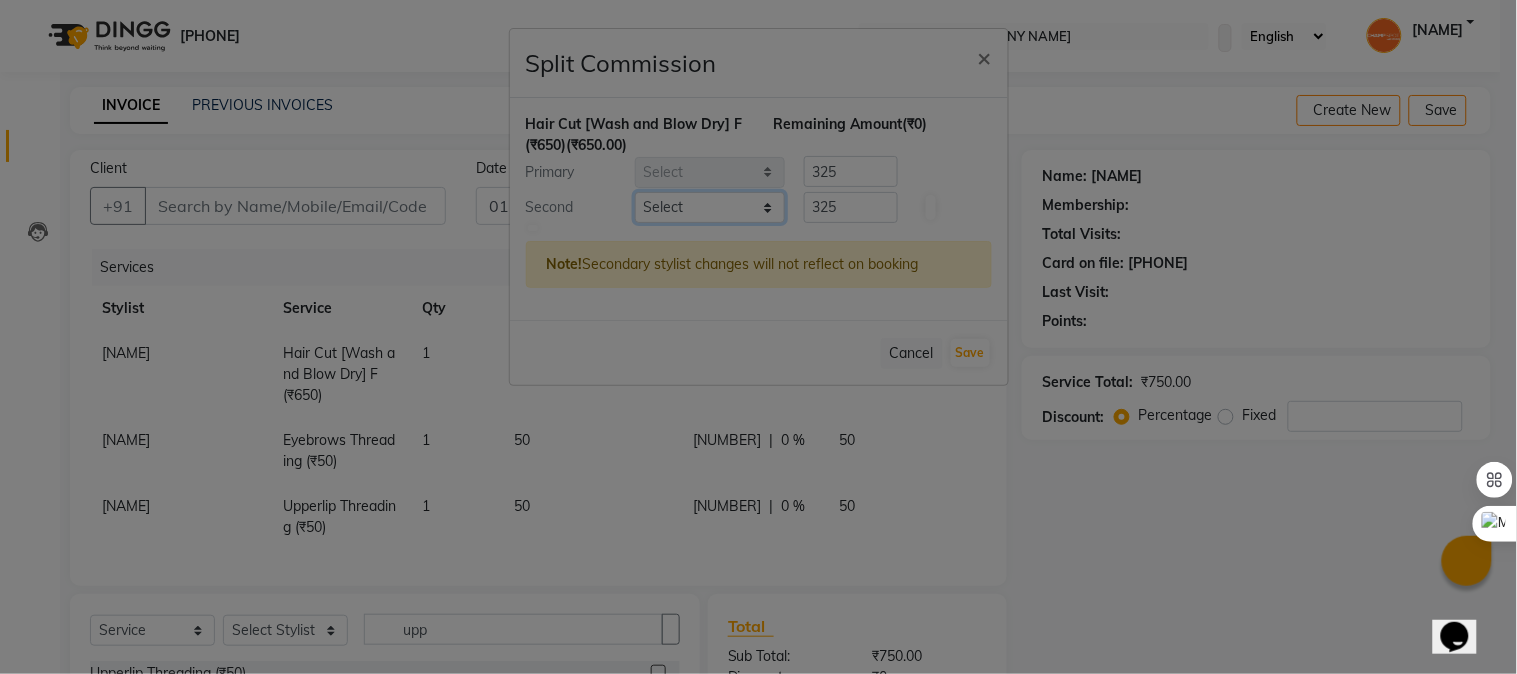 select on "68266" 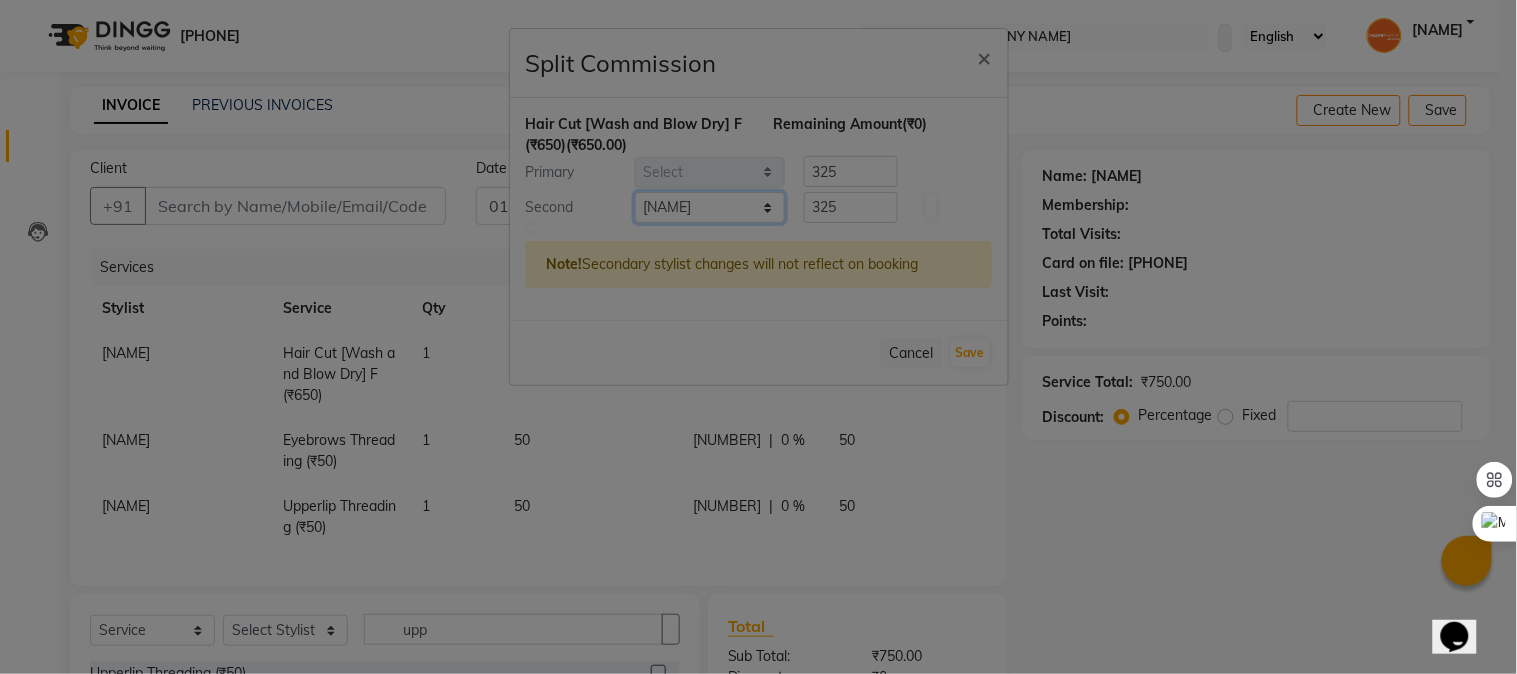 click on "Select Admin [NAME] [NAME] [NAME] [NAME] [NAME] [NAME]" at bounding box center [710, 207] 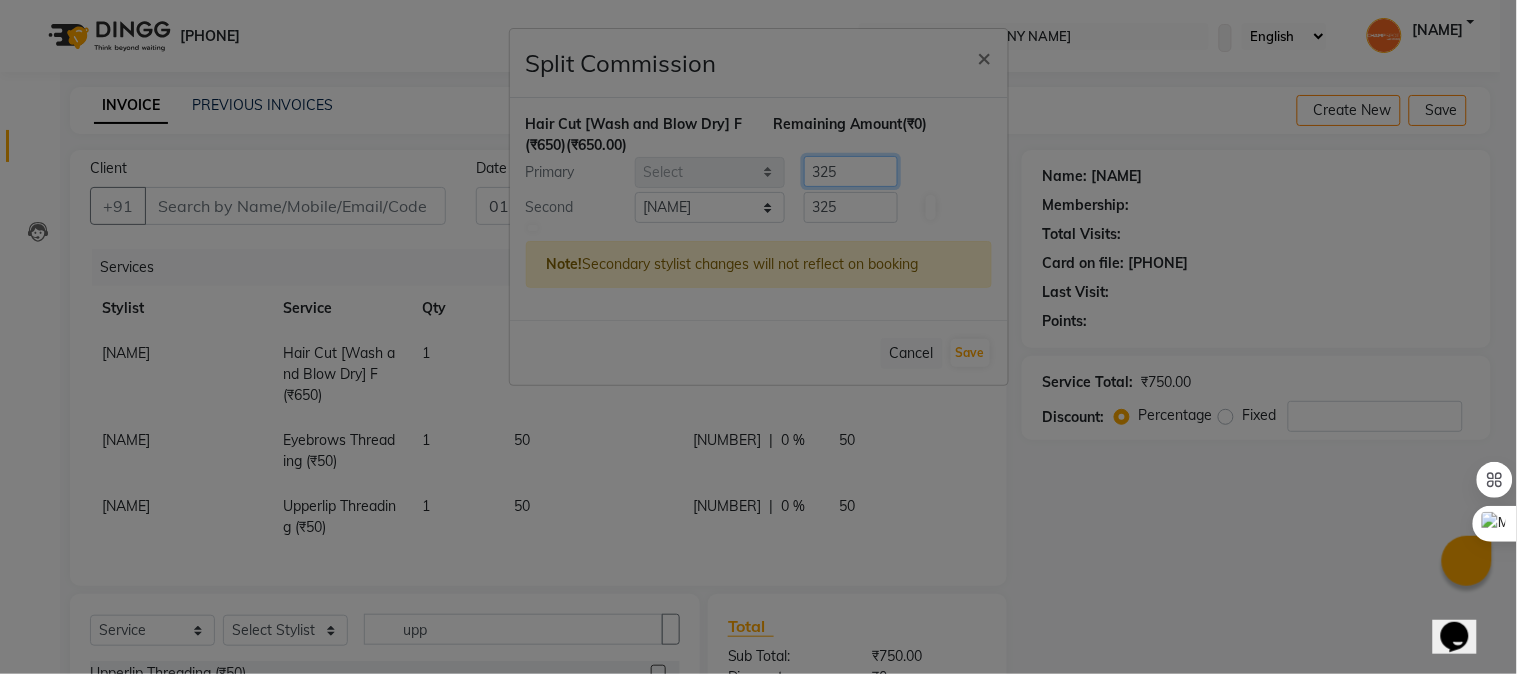 click on "325" at bounding box center (851, 171) 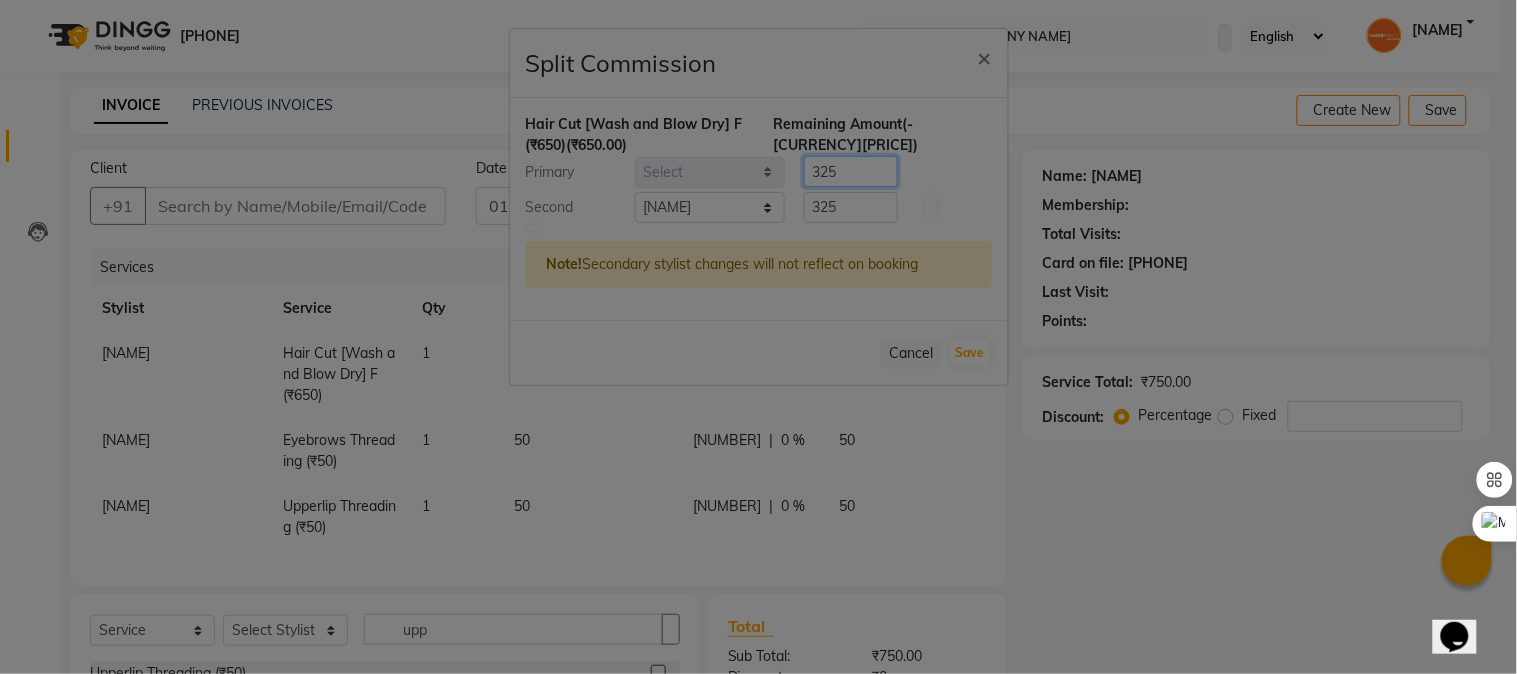 type on "[NUMBER]" 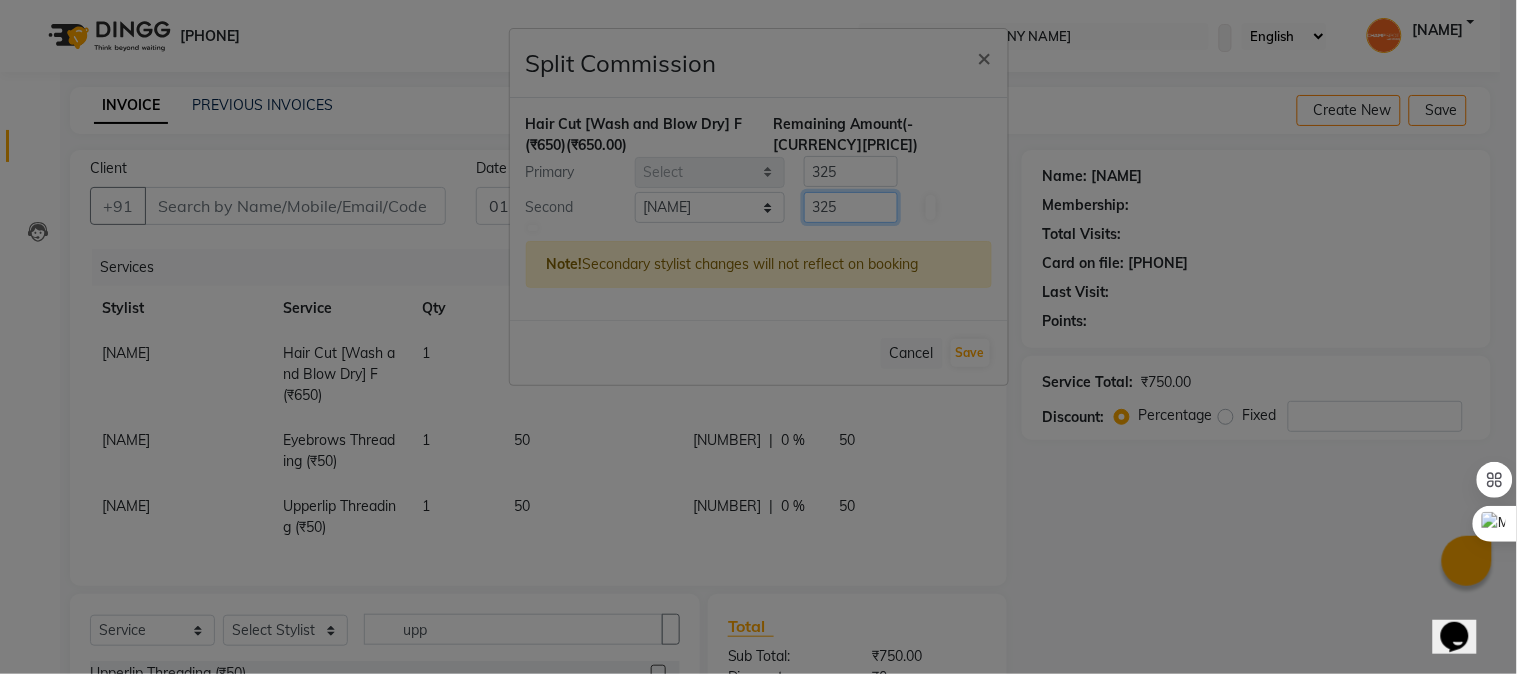 click on "325" at bounding box center [851, 207] 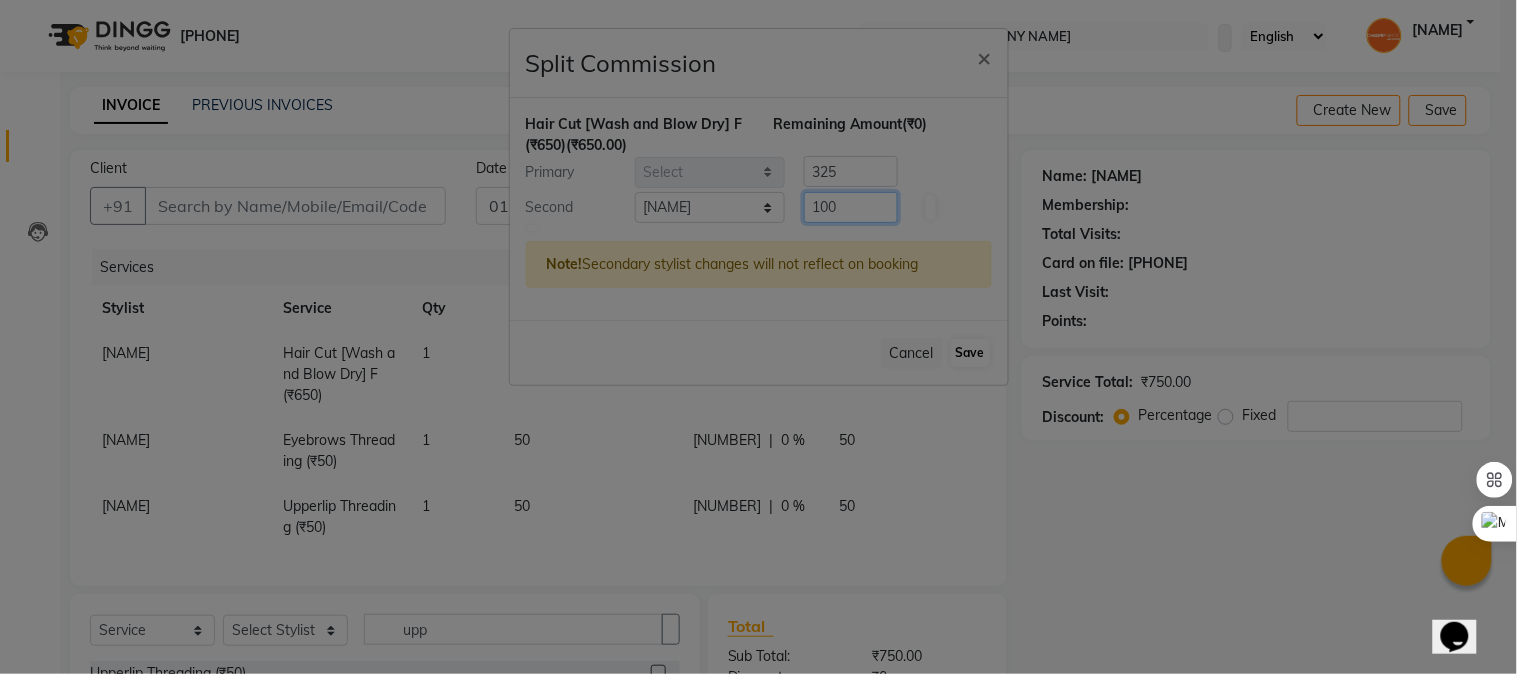type on "100" 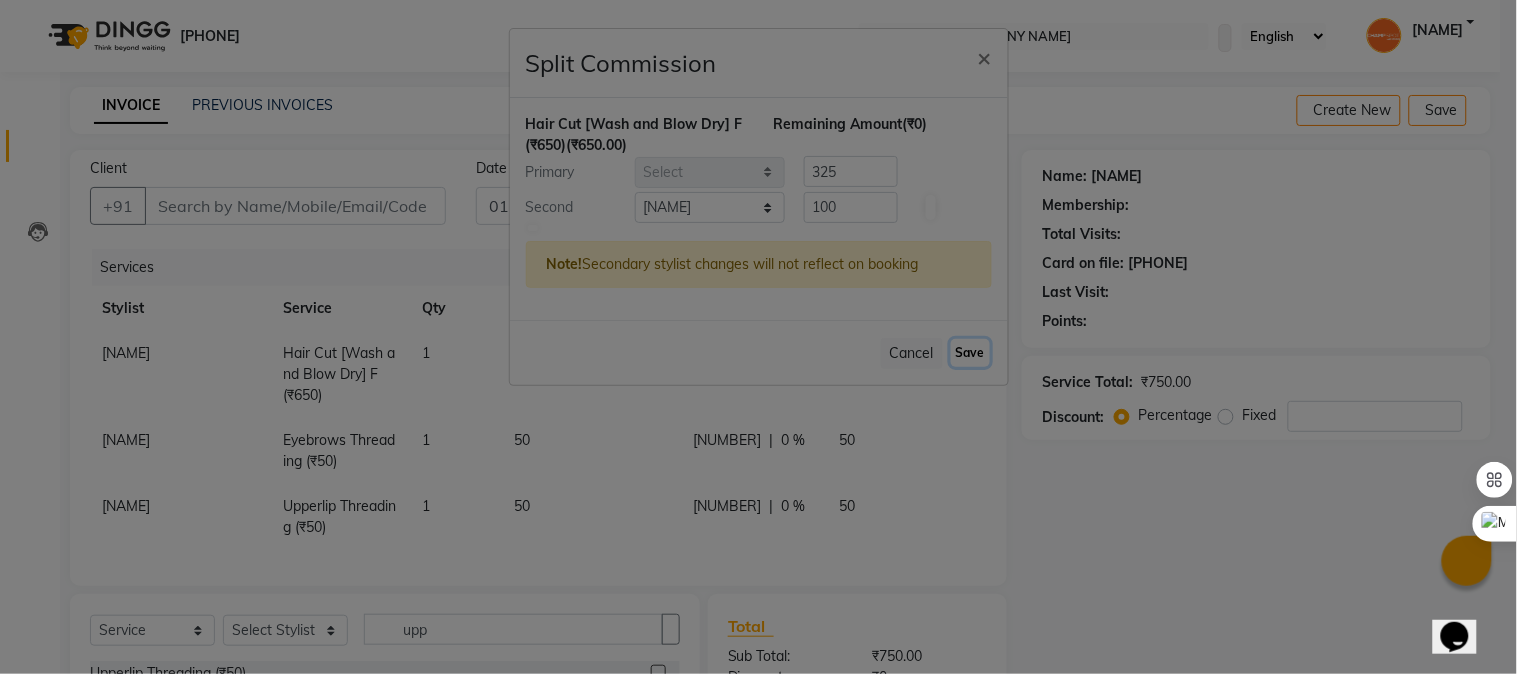 click on "Save" at bounding box center [970, 353] 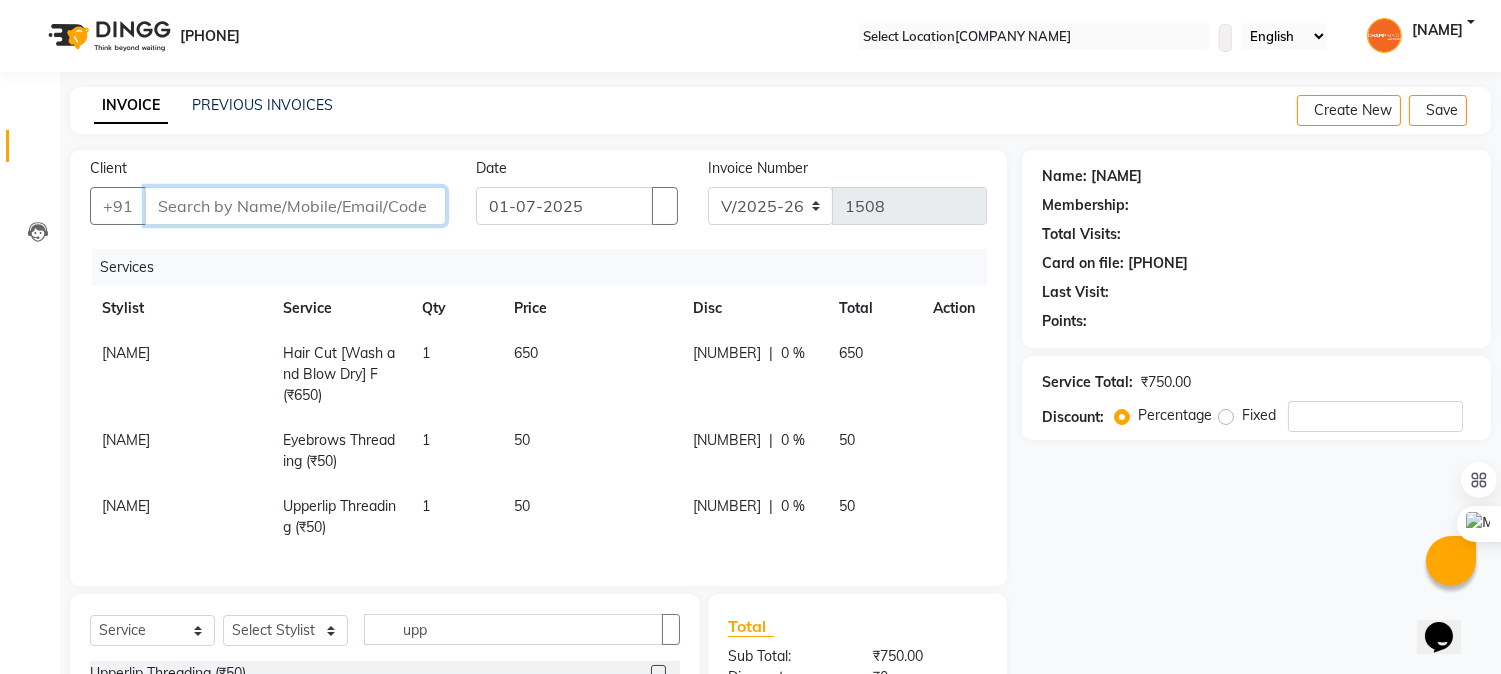 click on "Client" at bounding box center [295, 206] 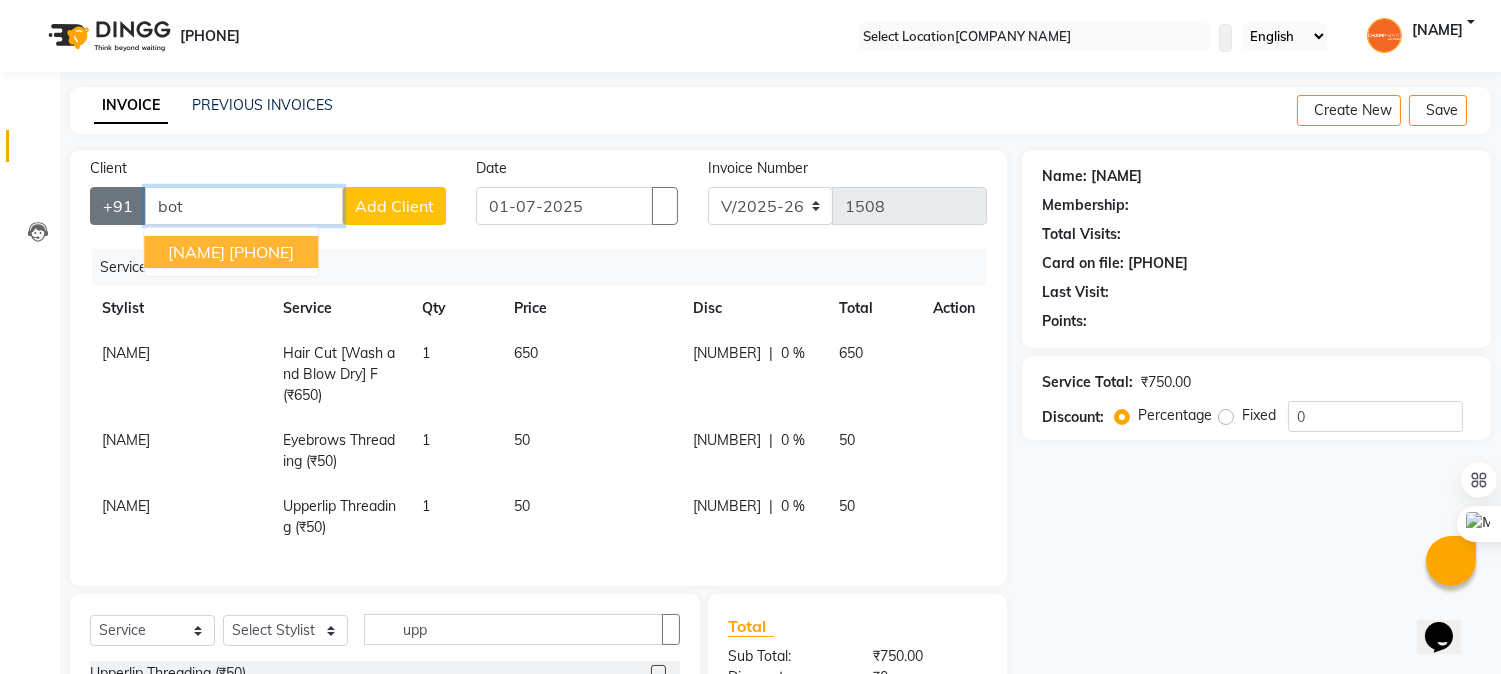 drag, startPoint x: 217, startPoint y: 217, endPoint x: 93, endPoint y: 213, distance: 124.0645 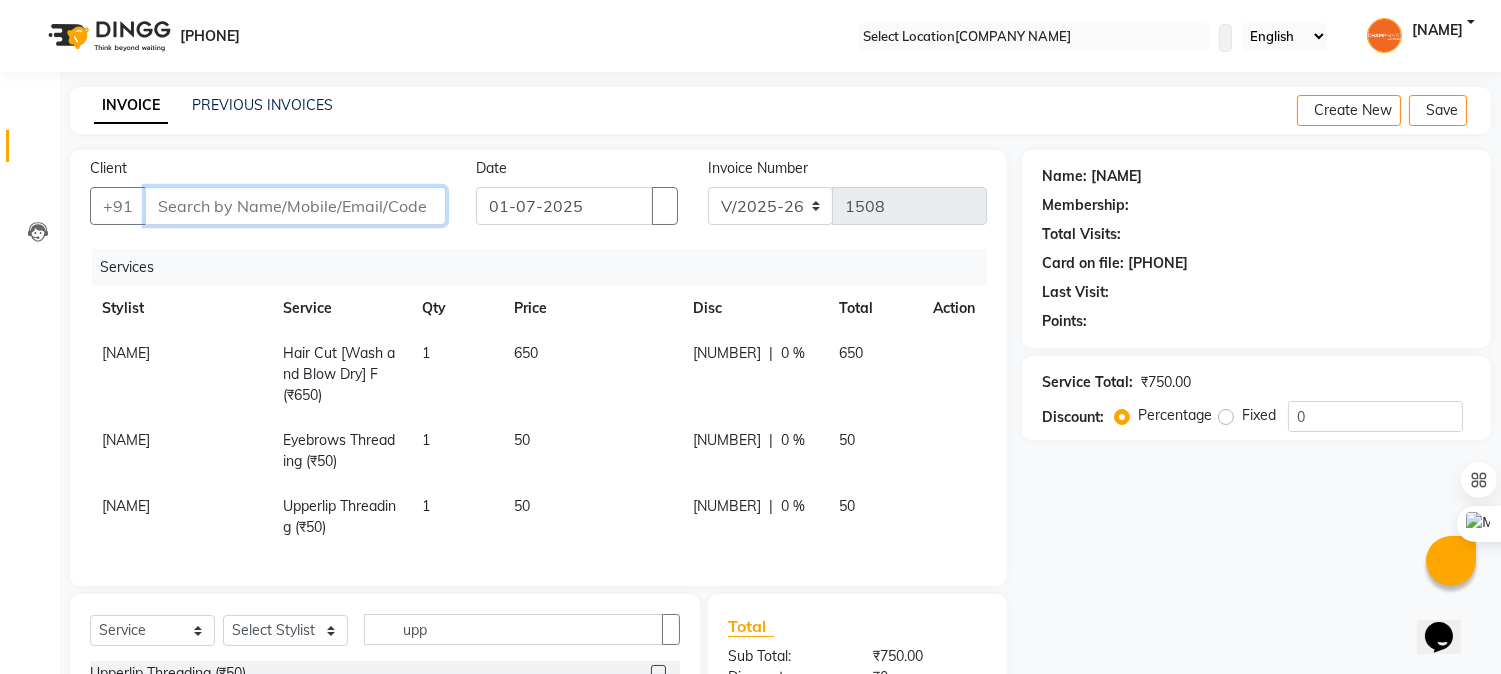 click on "Client" at bounding box center [295, 206] 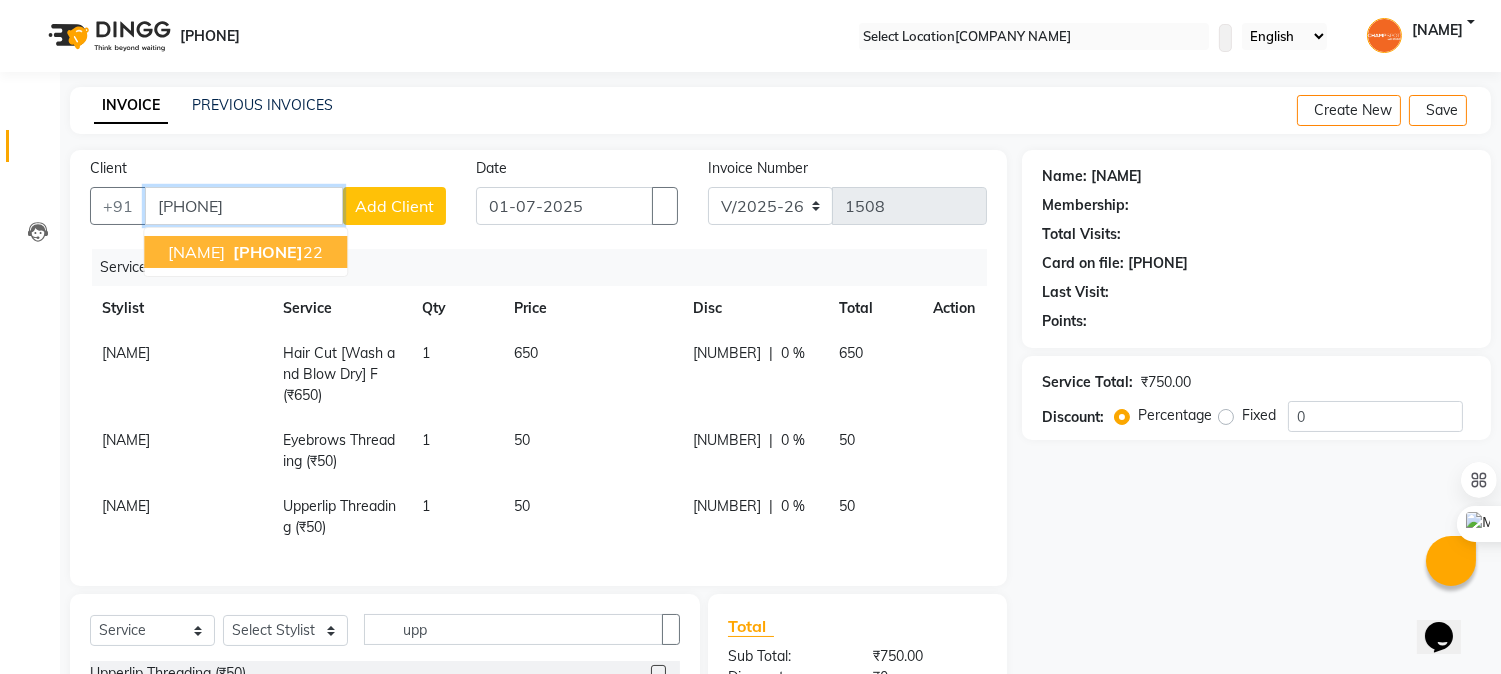 click on "[NAME] [PHONE]" at bounding box center (245, 252) 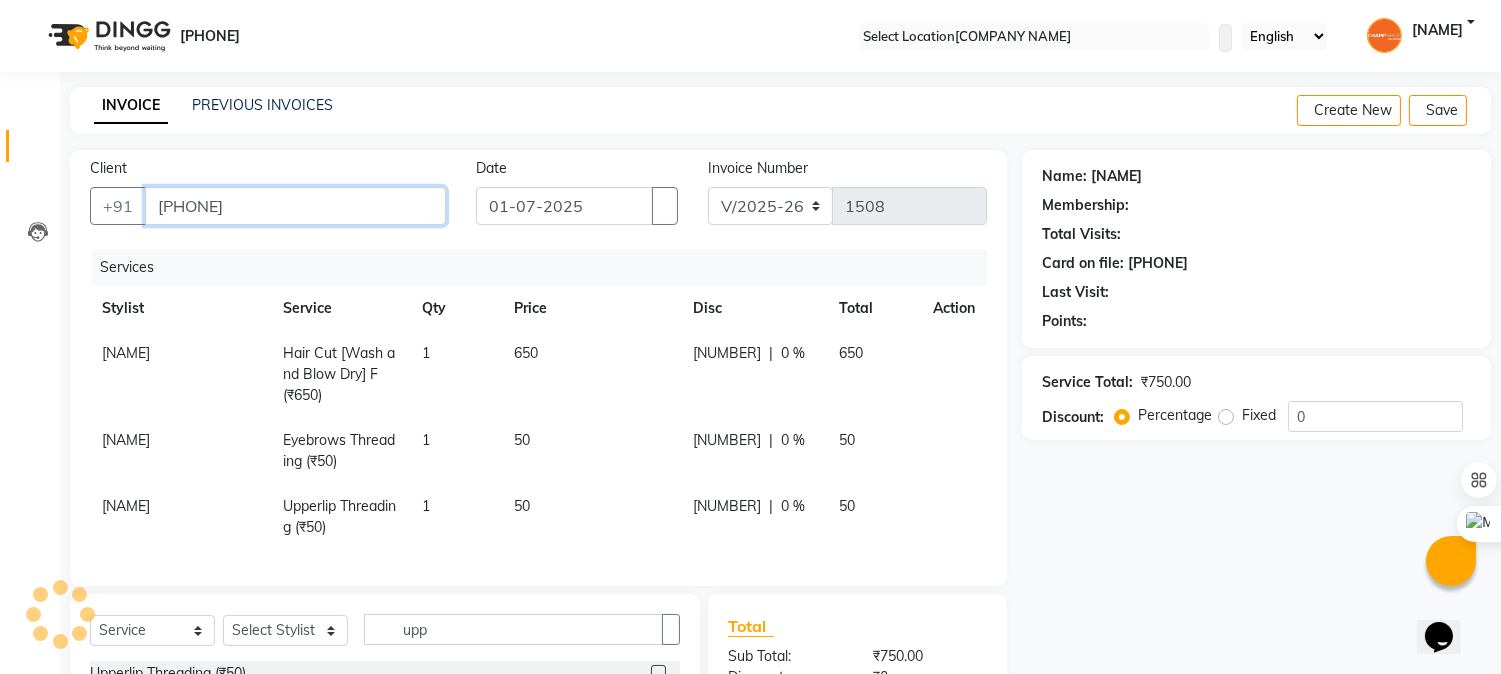 type on "[PHONE]" 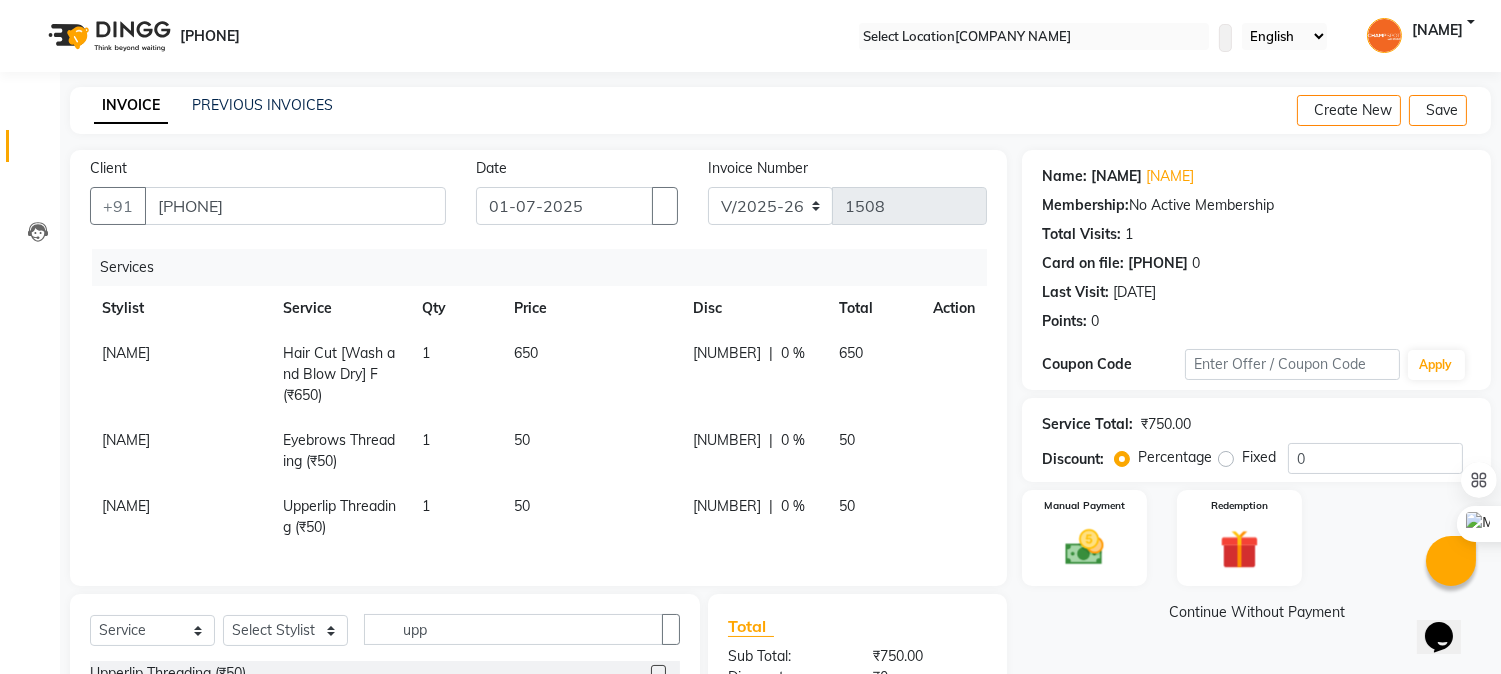 click at bounding box center (941, 343) 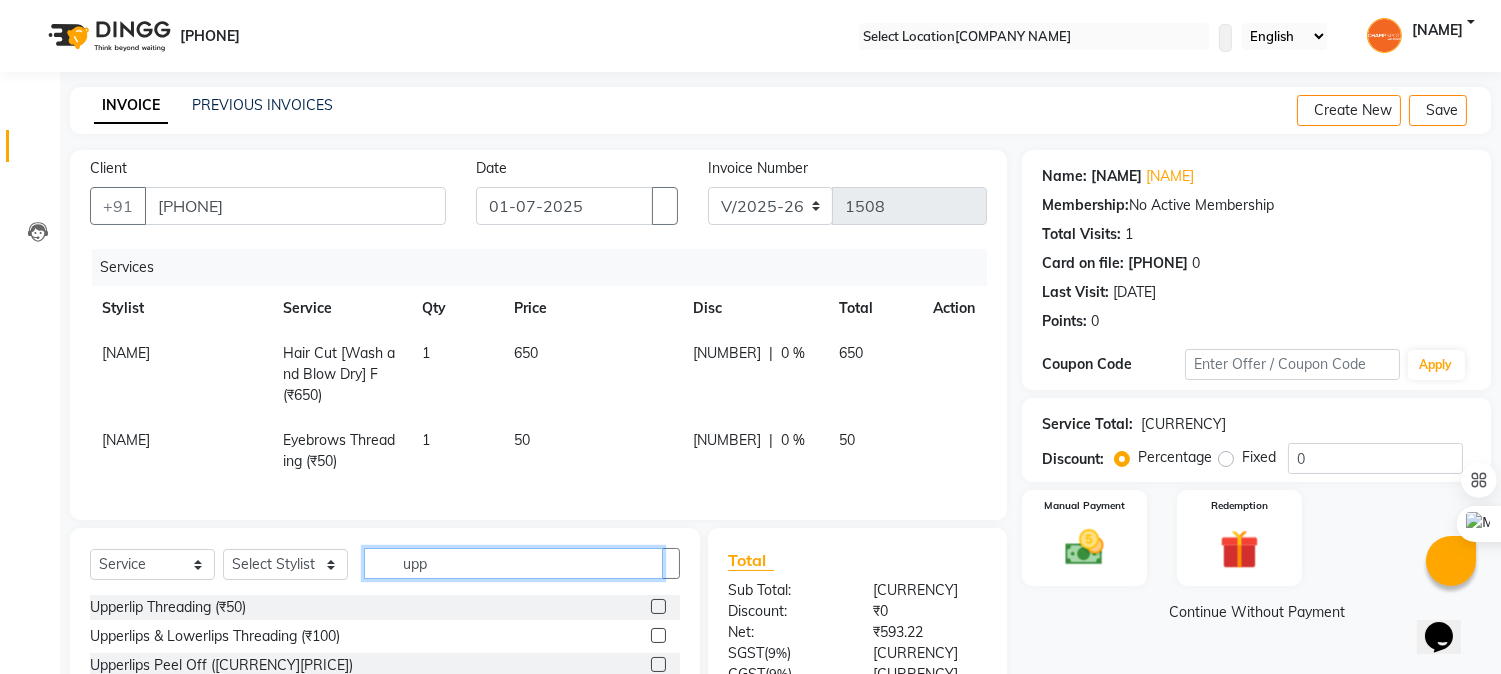 drag, startPoint x: 460, startPoint y: 570, endPoint x: 172, endPoint y: 576, distance: 288.0625 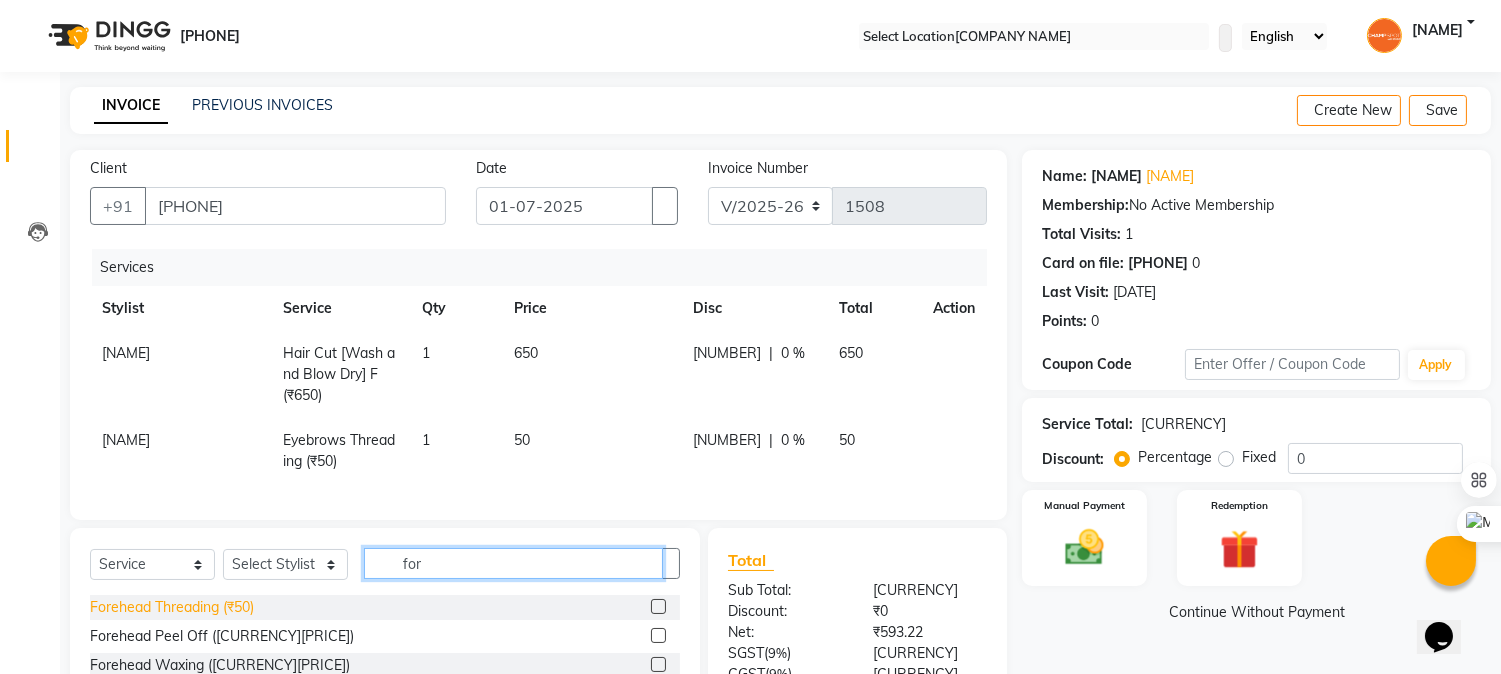 type on "for" 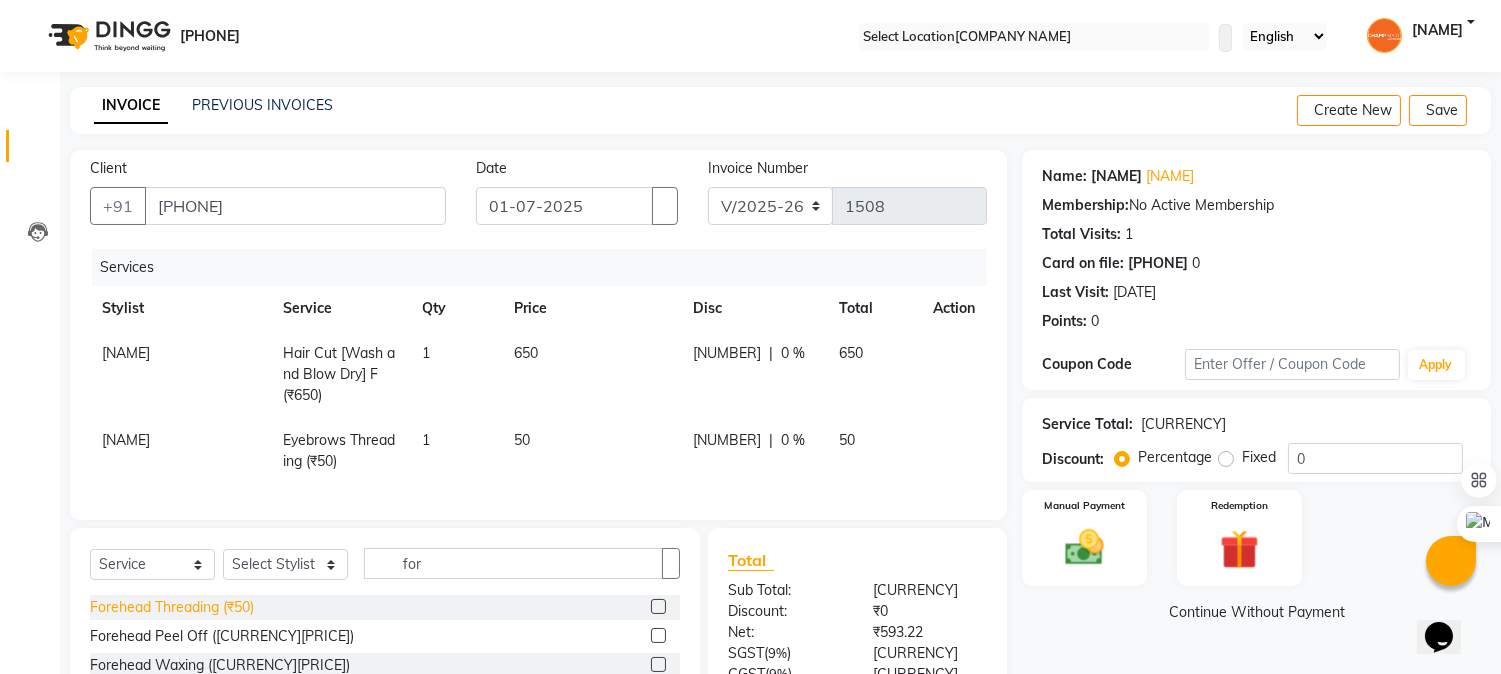 click on "Forehead Threading (₹50)" at bounding box center [172, 607] 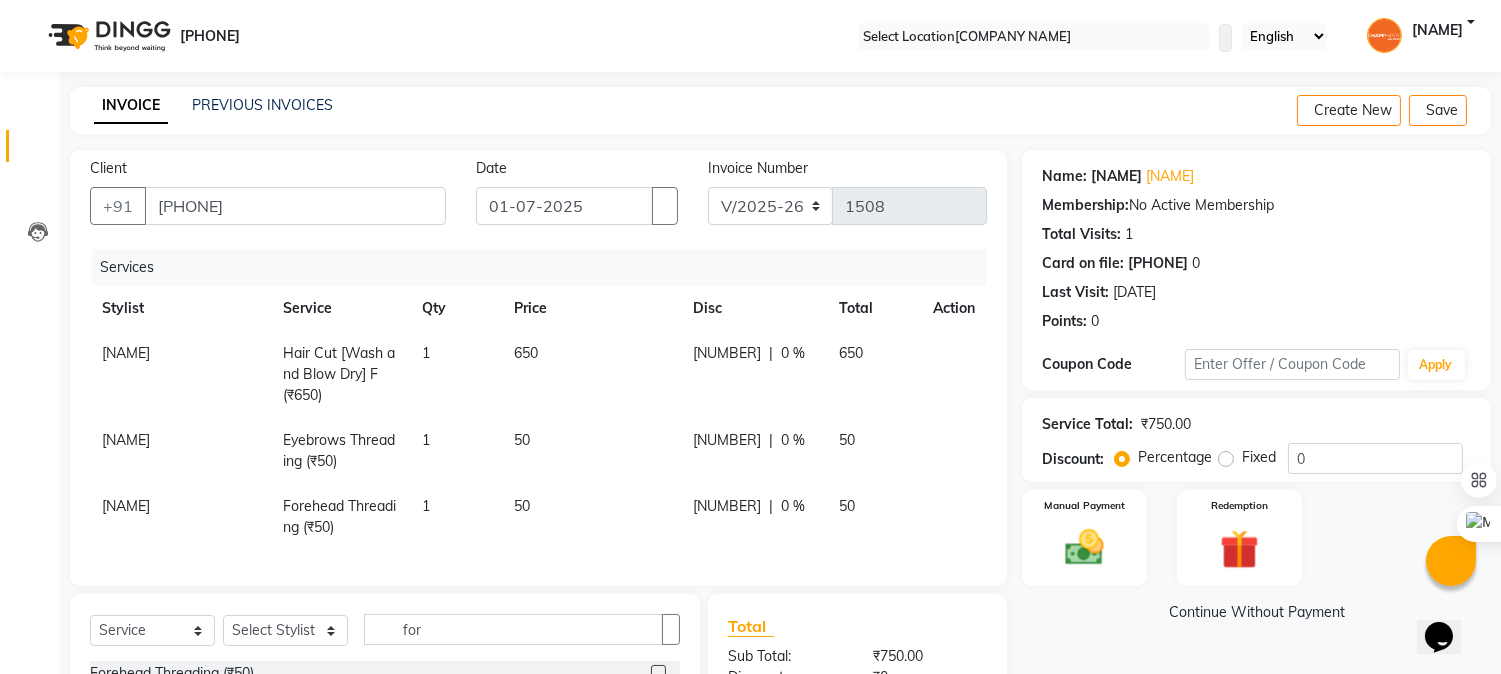 scroll, scrollTop: 260, scrollLeft: 0, axis: vertical 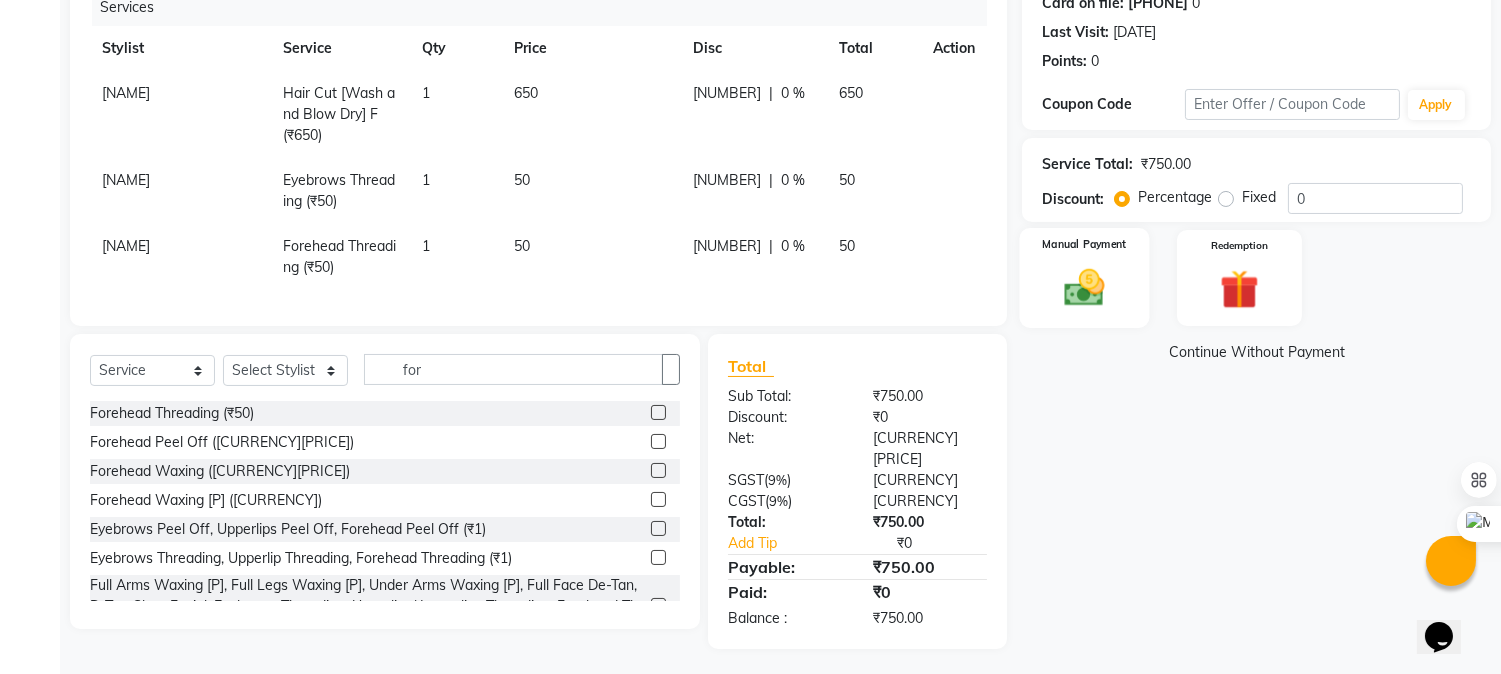 click at bounding box center (1085, 287) 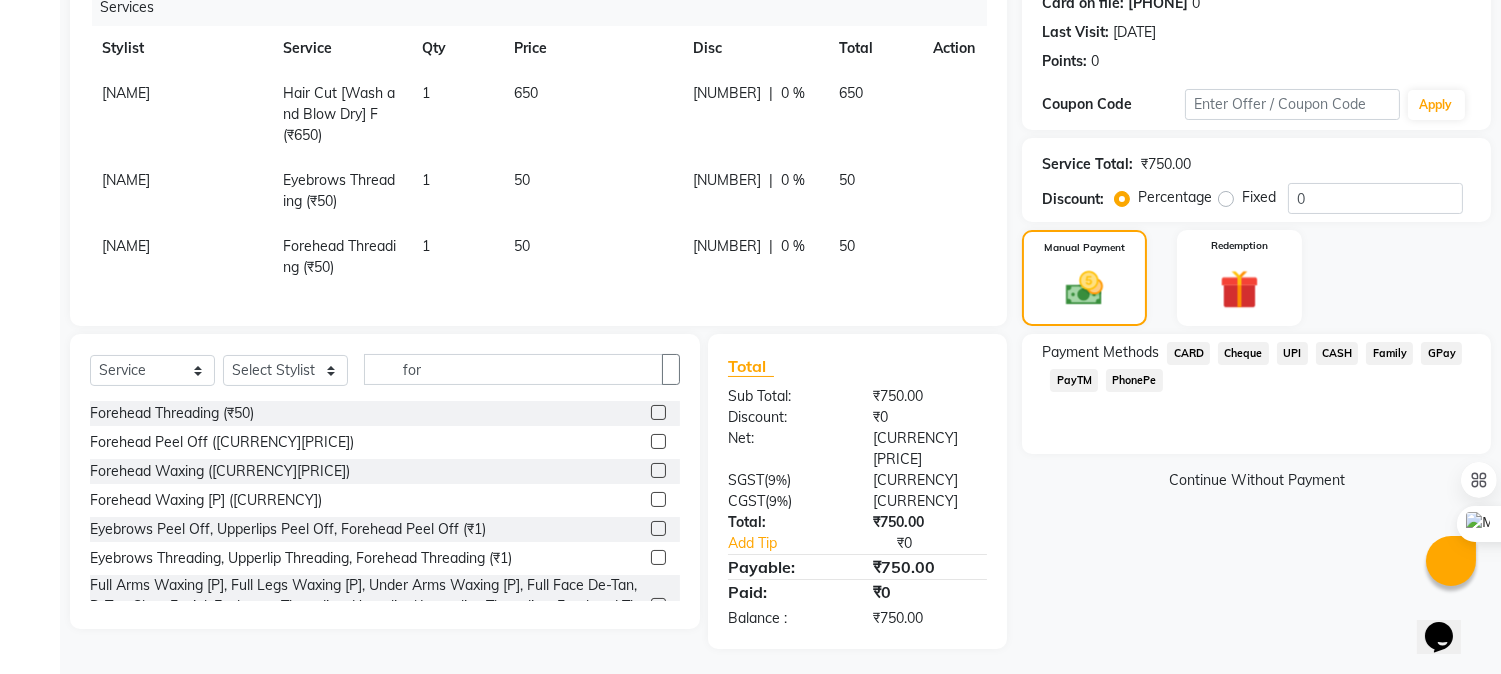 click on "CASH" at bounding box center [1188, 353] 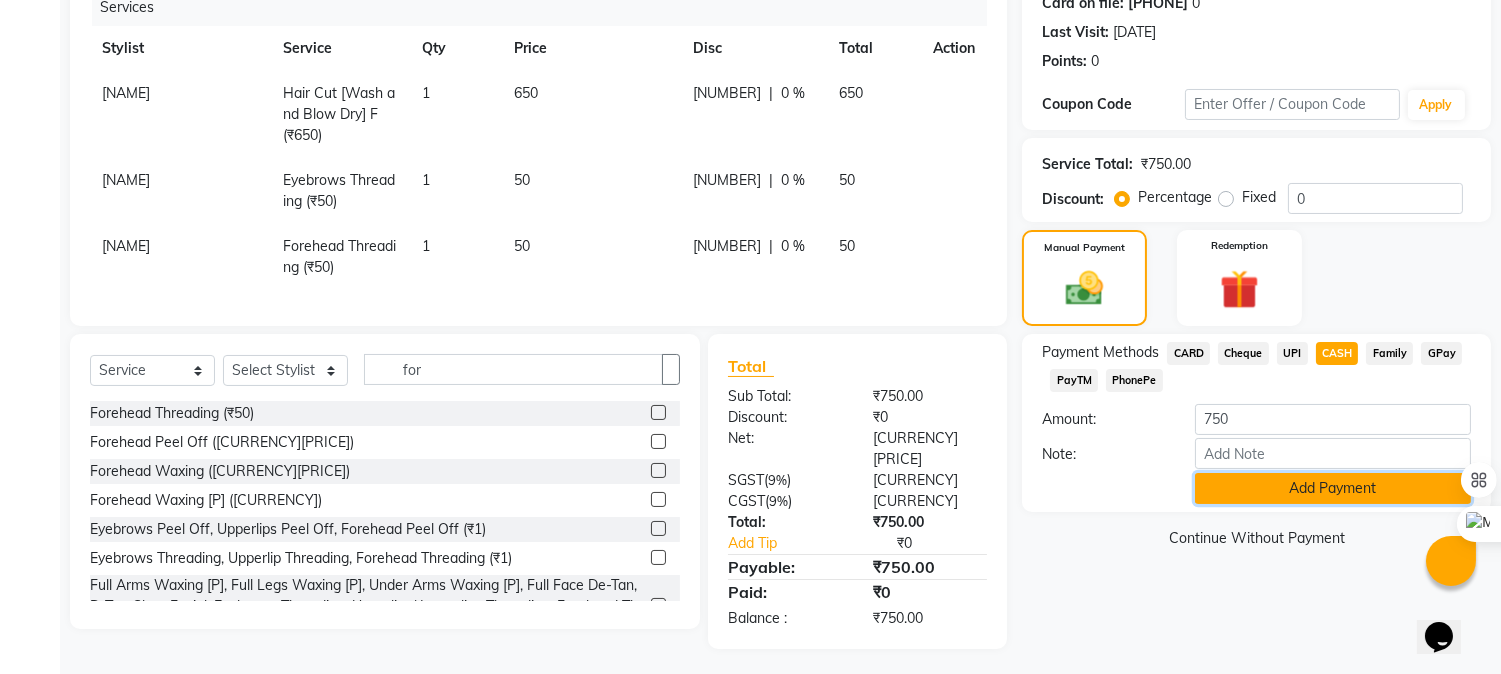 click on "Add Payment" at bounding box center (1333, 488) 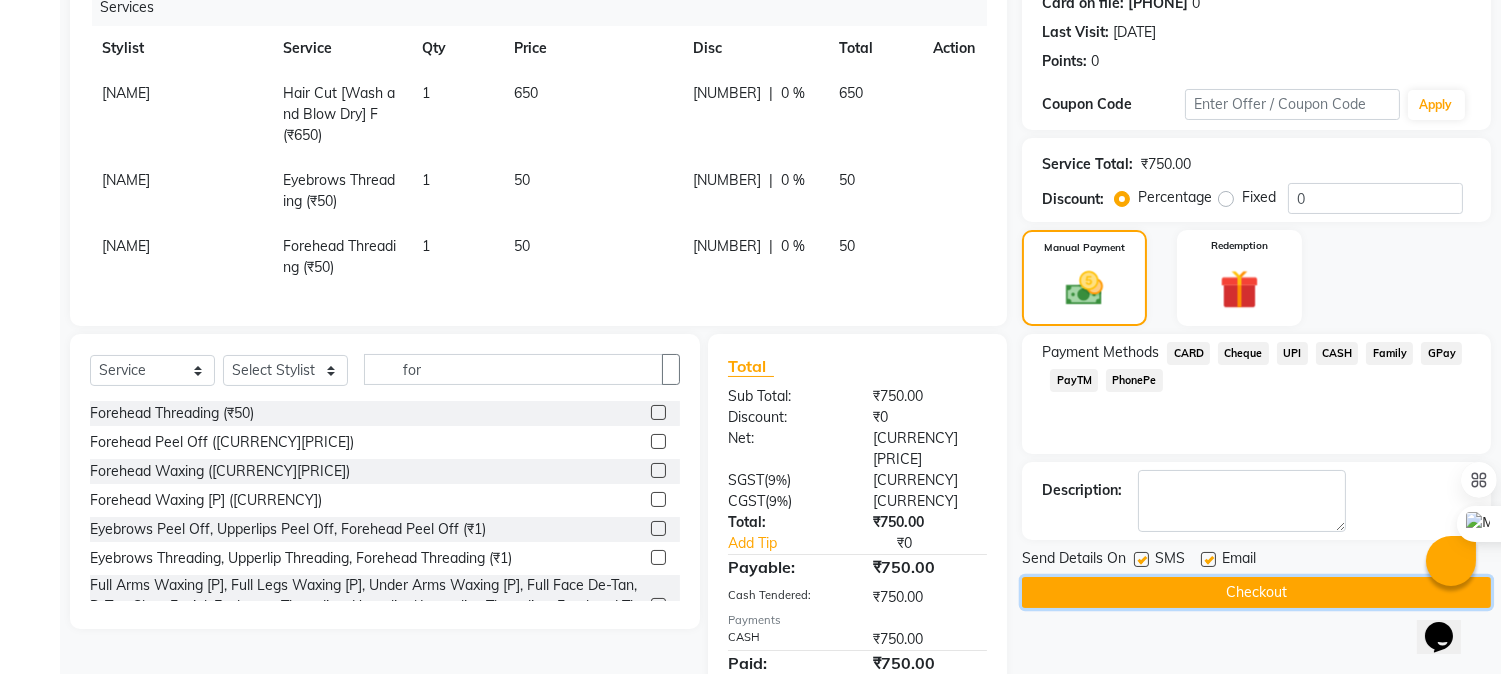 click on "Checkout" at bounding box center (1256, 592) 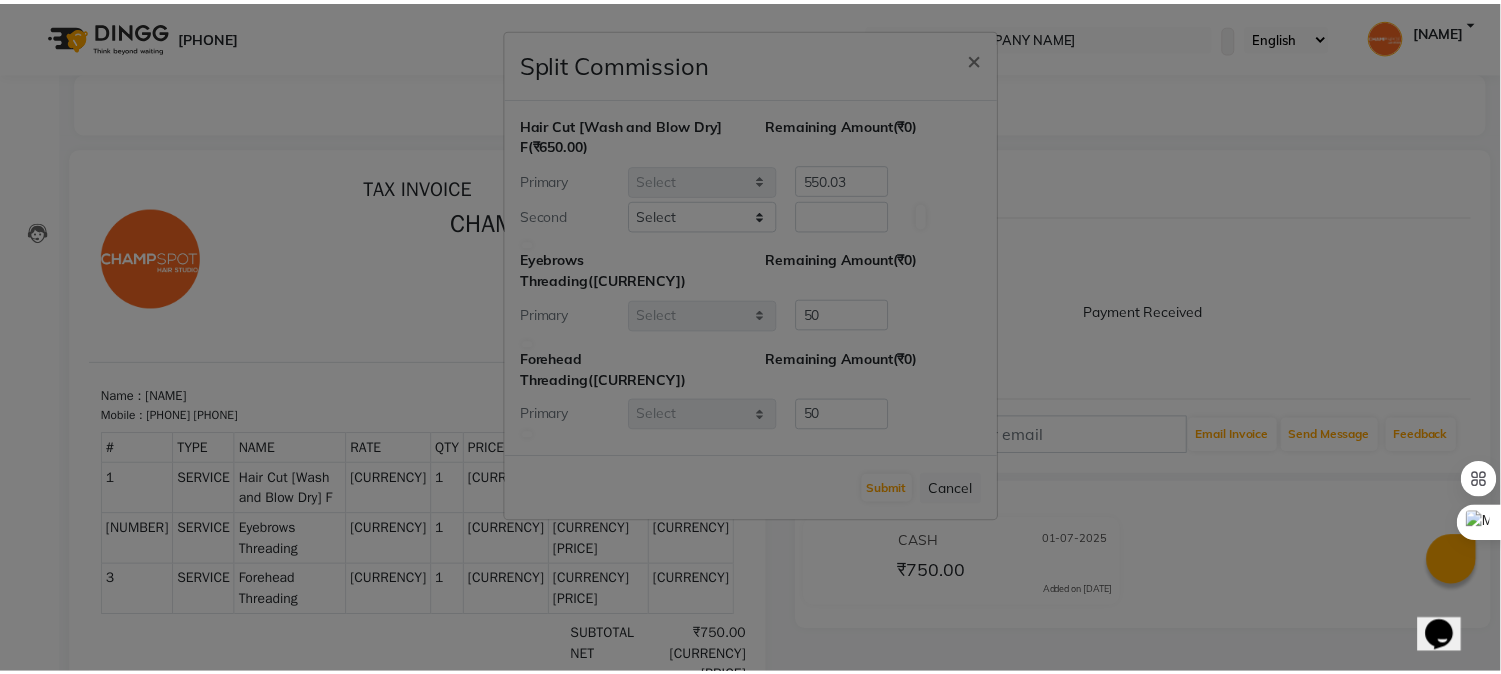 scroll, scrollTop: 0, scrollLeft: 0, axis: both 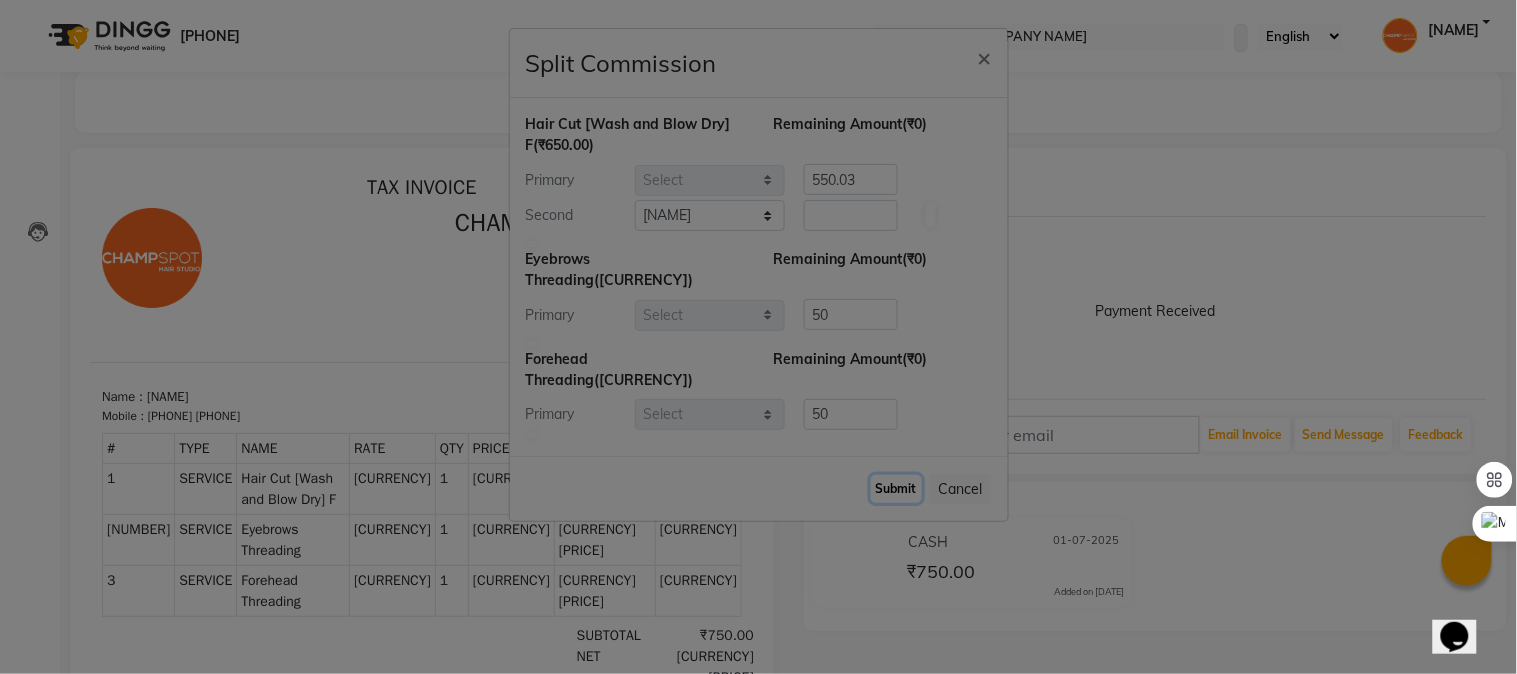 click on "Submit" at bounding box center [896, 489] 